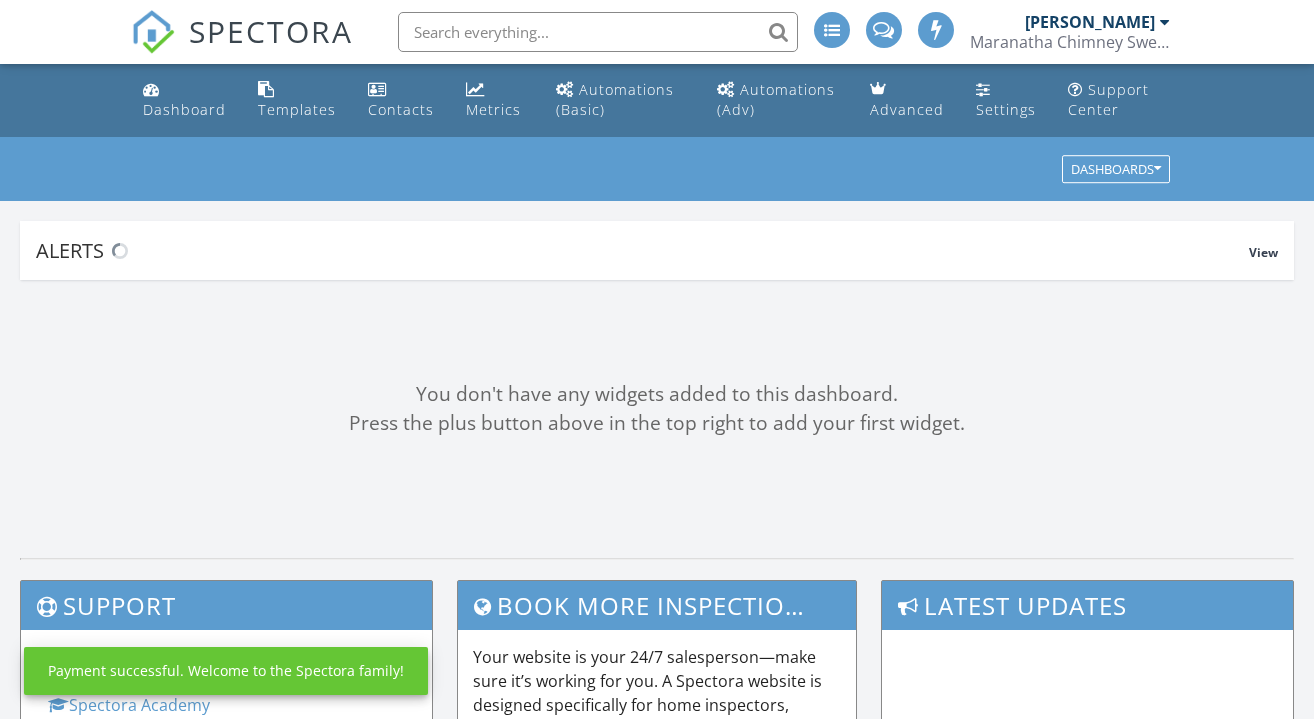 scroll, scrollTop: 0, scrollLeft: 0, axis: both 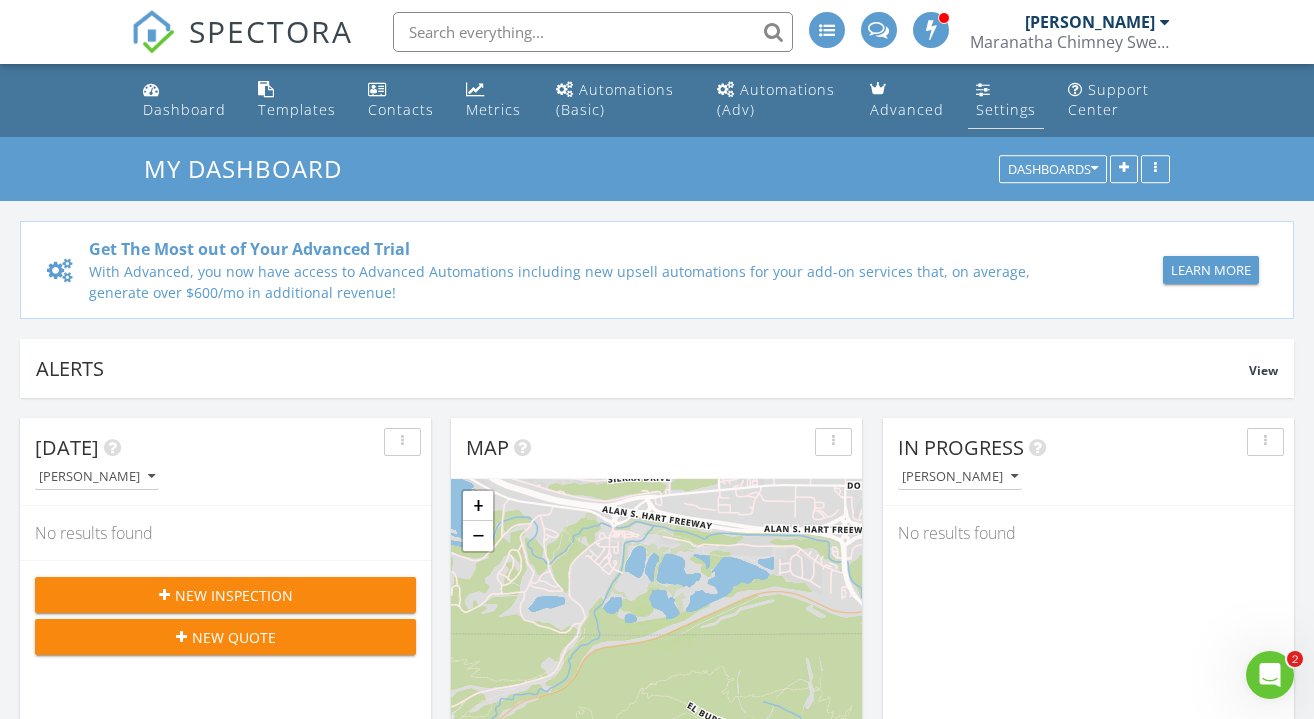 click on "Settings" at bounding box center (1006, 109) 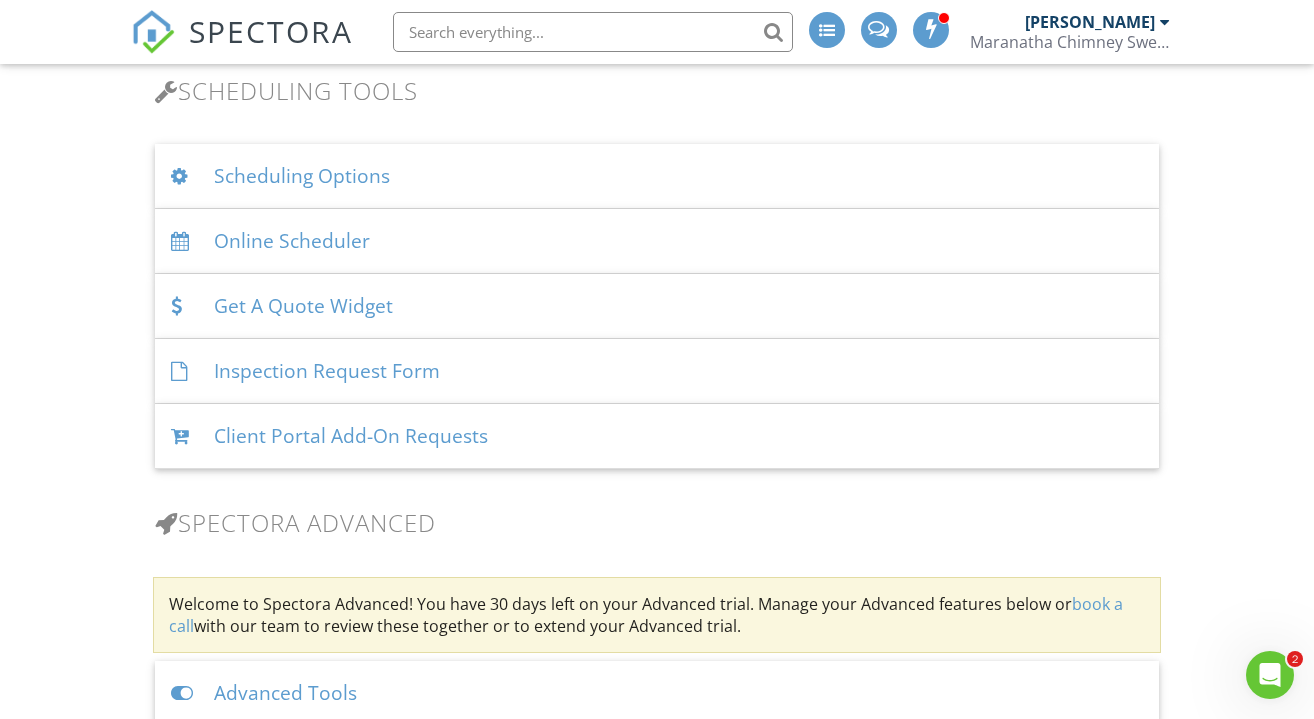 scroll, scrollTop: 1309, scrollLeft: 0, axis: vertical 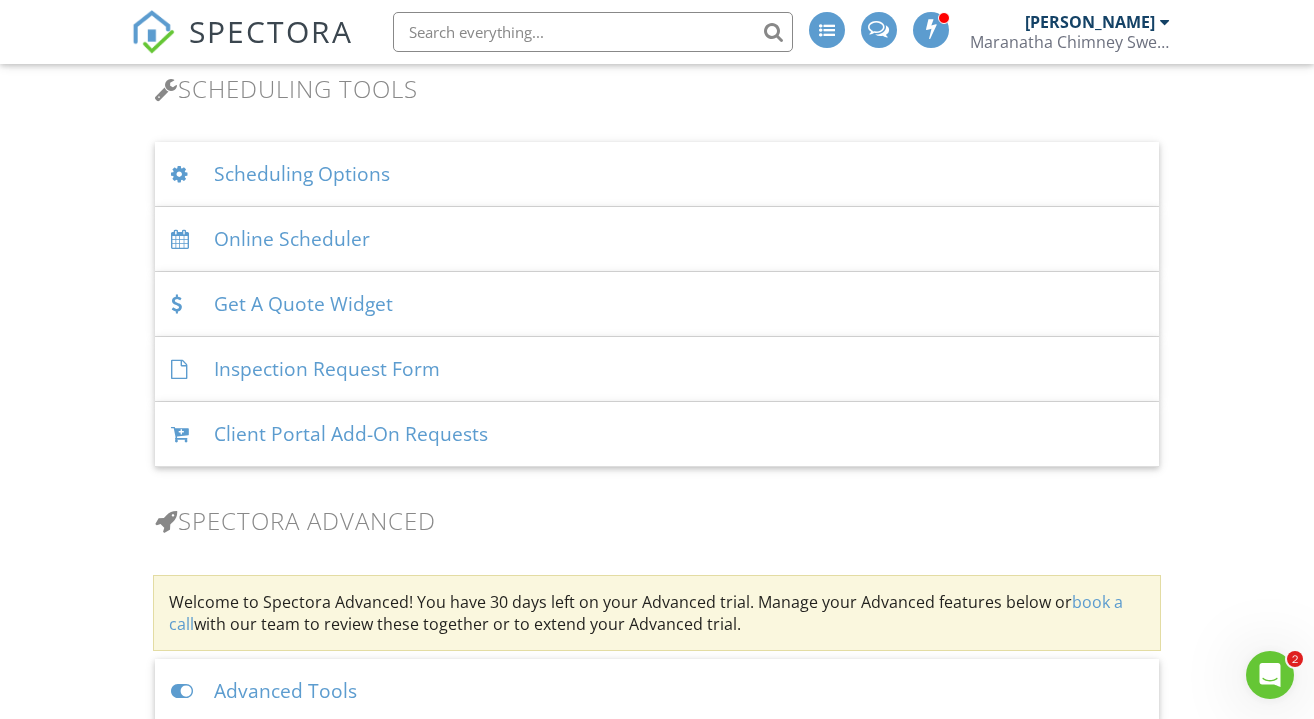 click on "Scheduling Options" at bounding box center [656, 174] 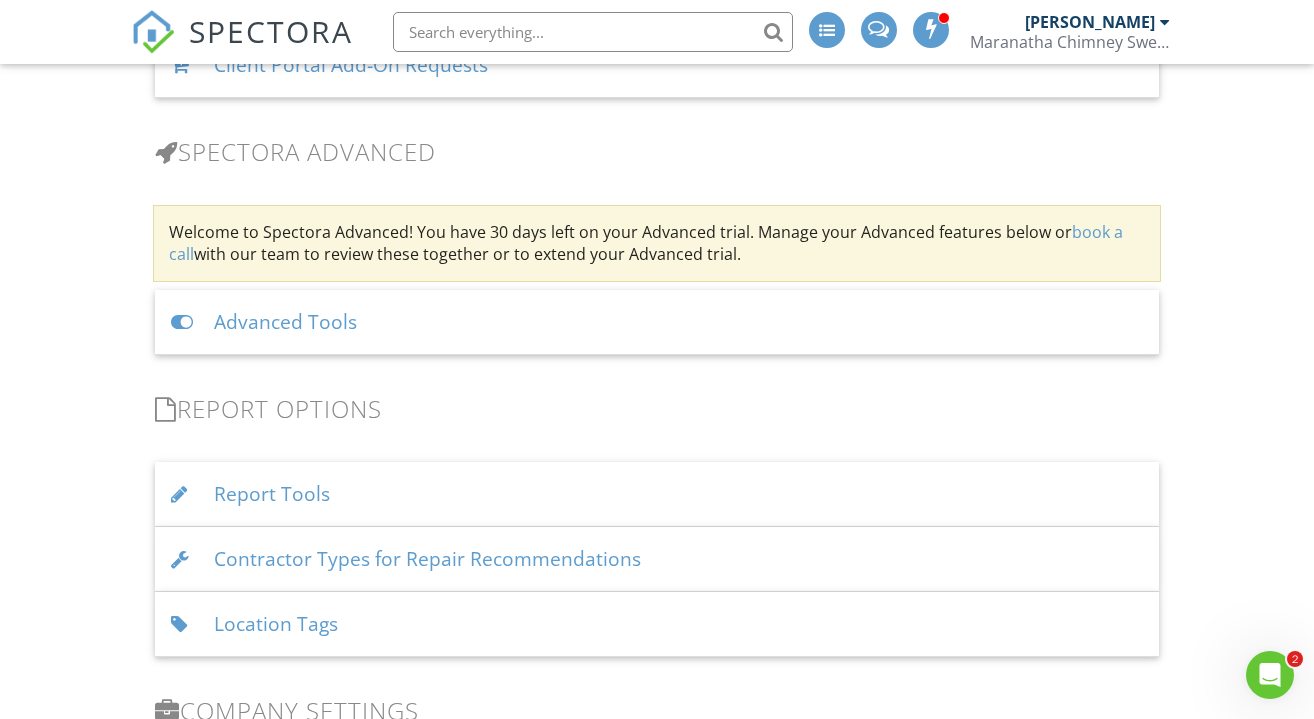 scroll, scrollTop: 2590, scrollLeft: 0, axis: vertical 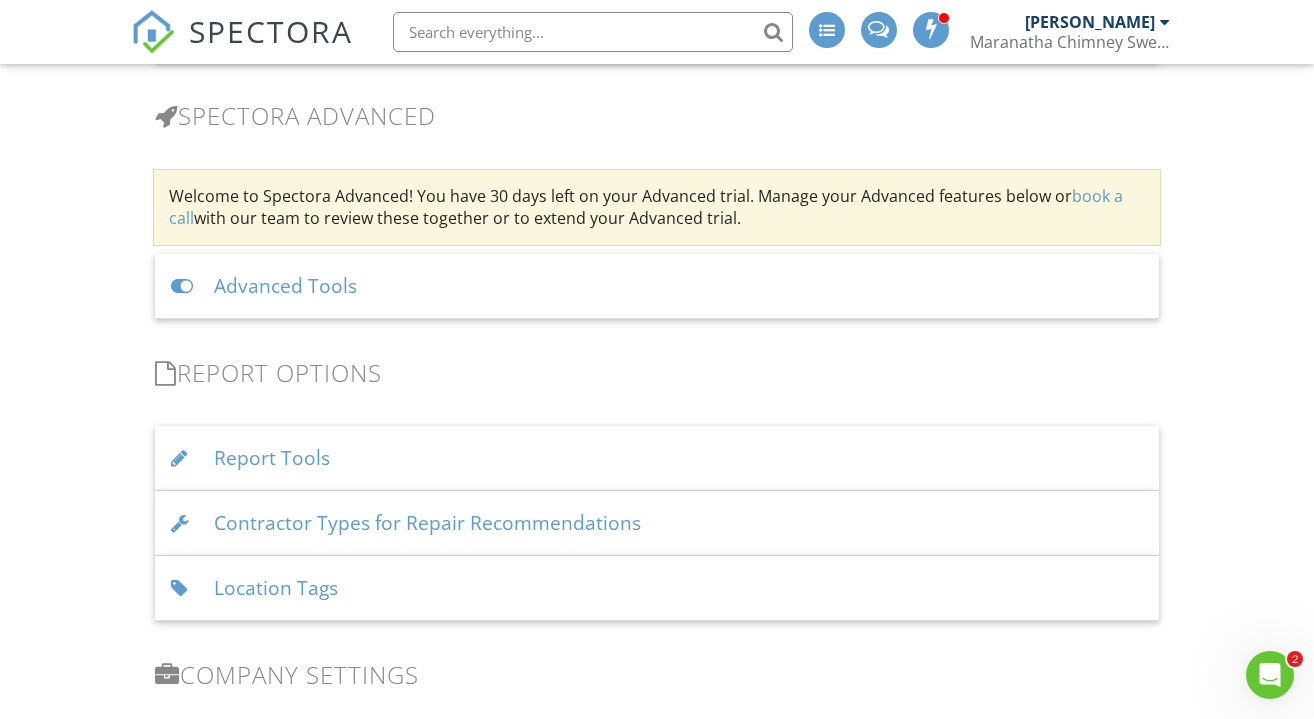 click on "Advanced Tools" at bounding box center [656, 286] 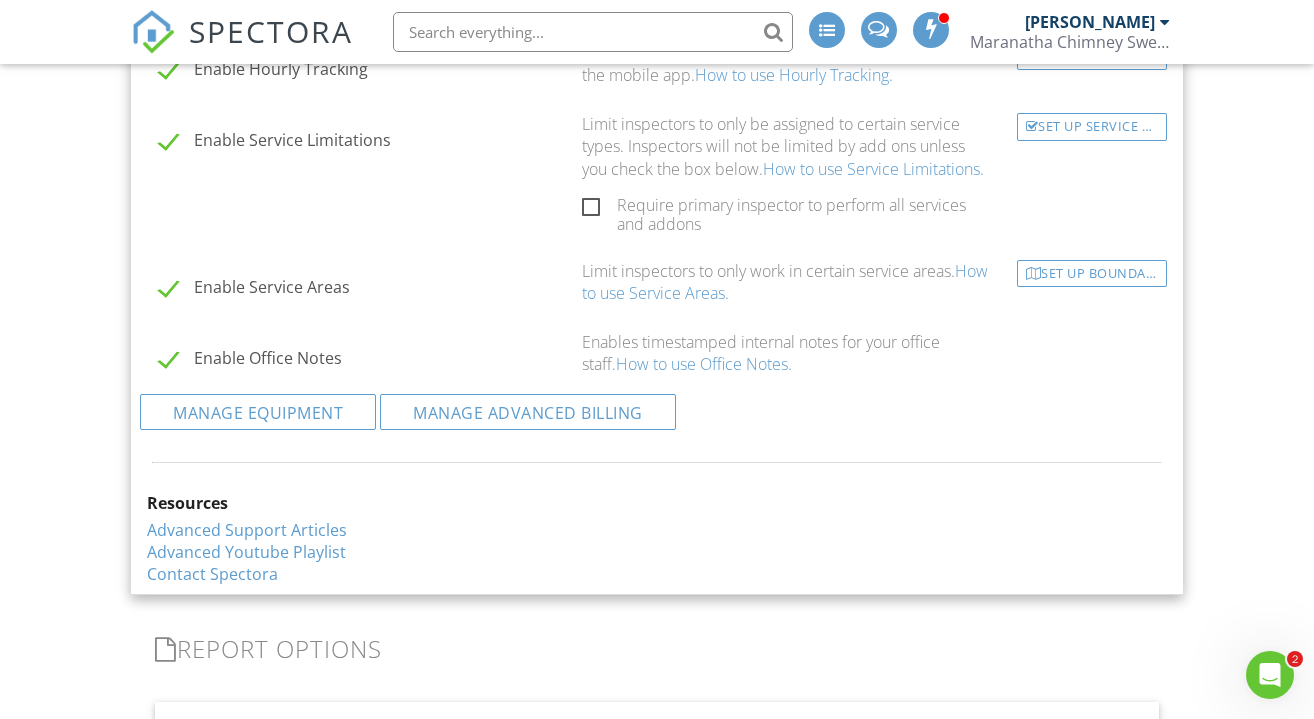 scroll, scrollTop: 3404, scrollLeft: 0, axis: vertical 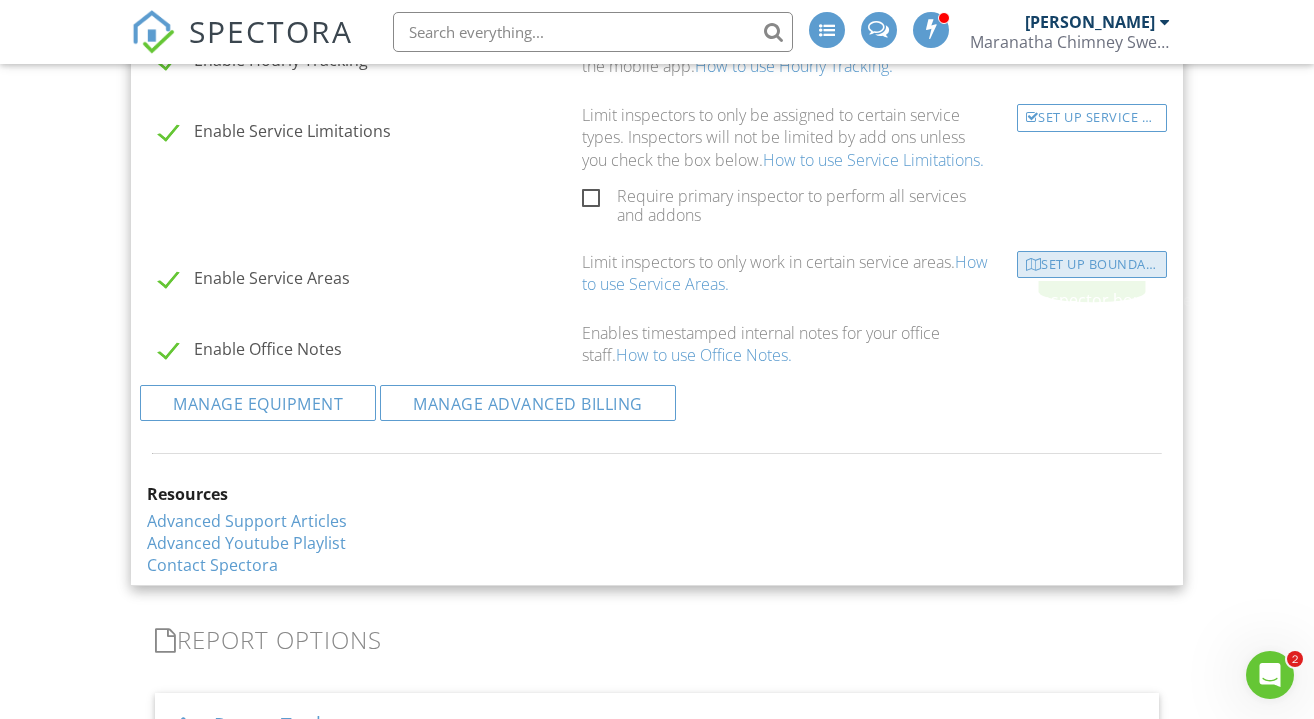 click on "Set Up Boundaries" at bounding box center [1092, 265] 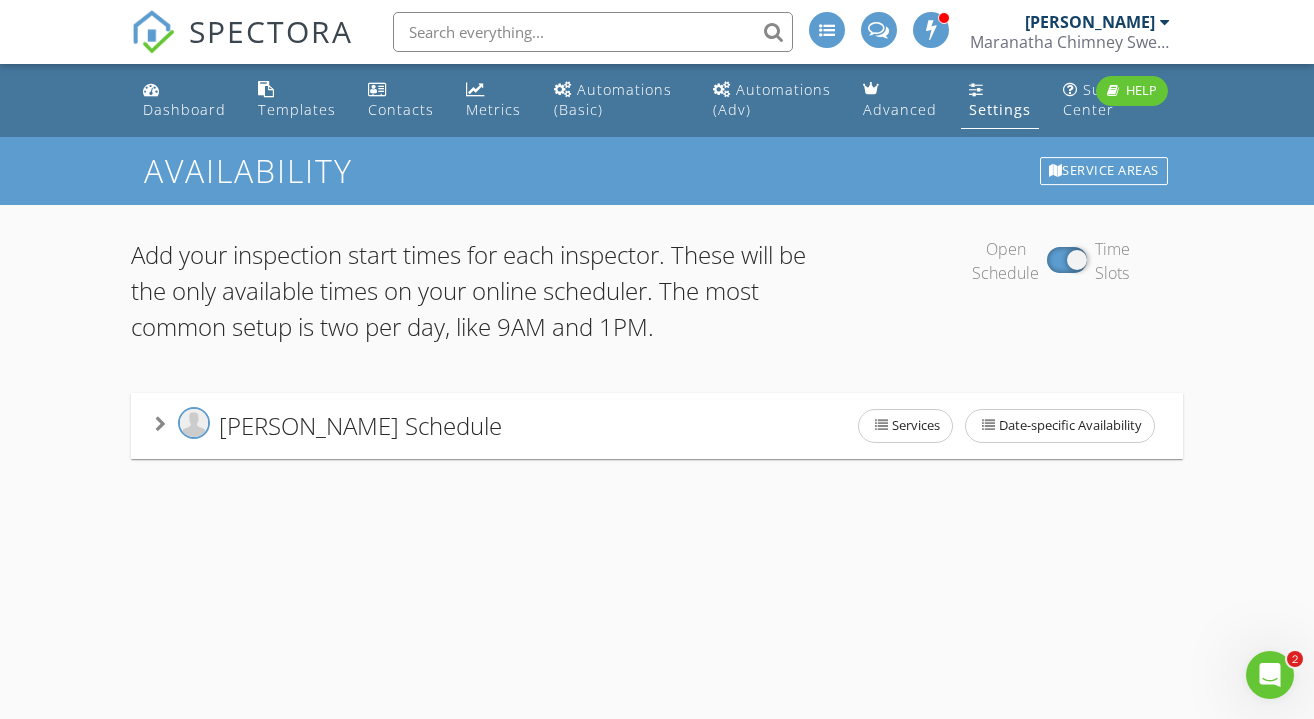 scroll, scrollTop: 0, scrollLeft: 0, axis: both 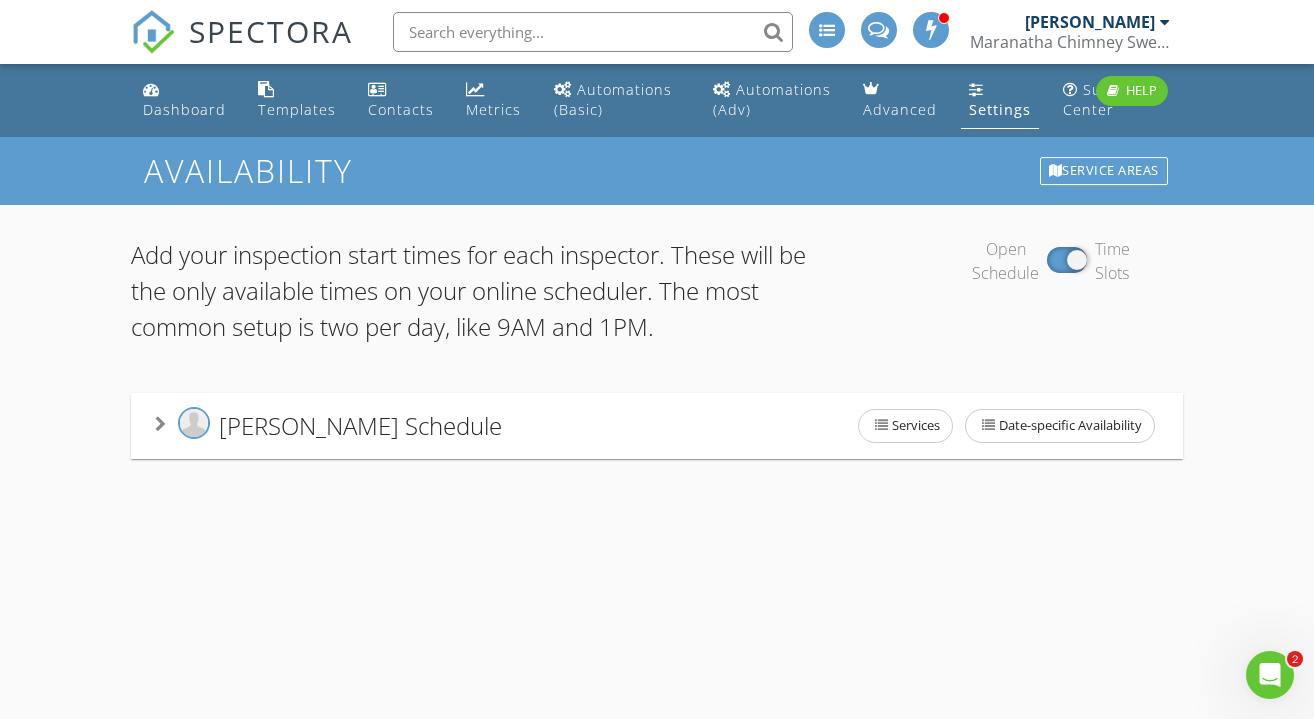 click at bounding box center (160, 424) 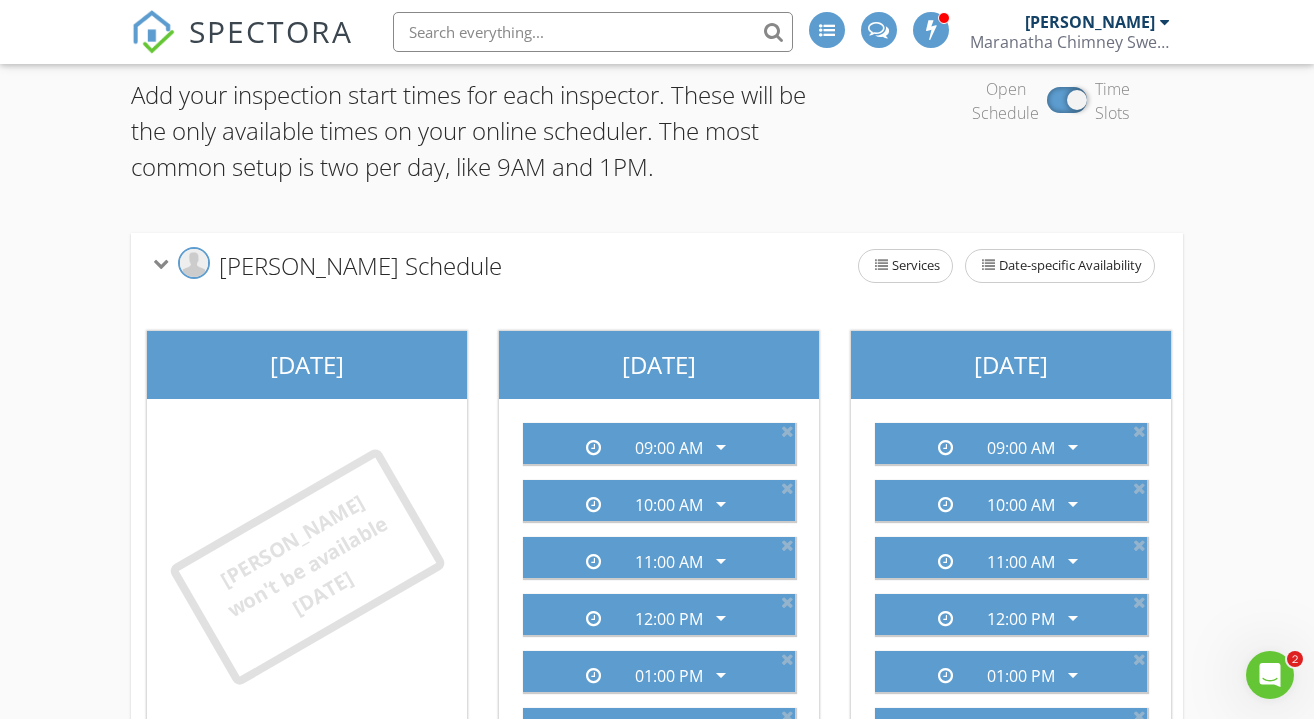 scroll, scrollTop: 174, scrollLeft: 0, axis: vertical 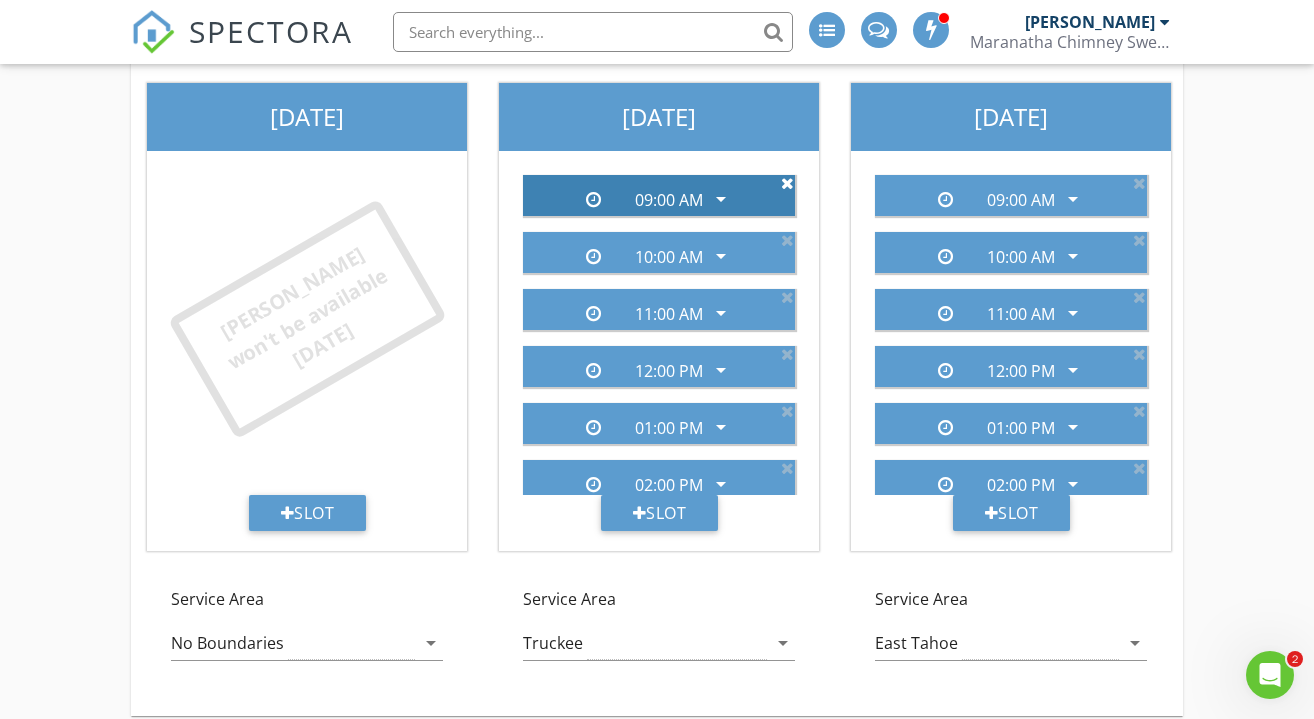 click at bounding box center (787, 183) 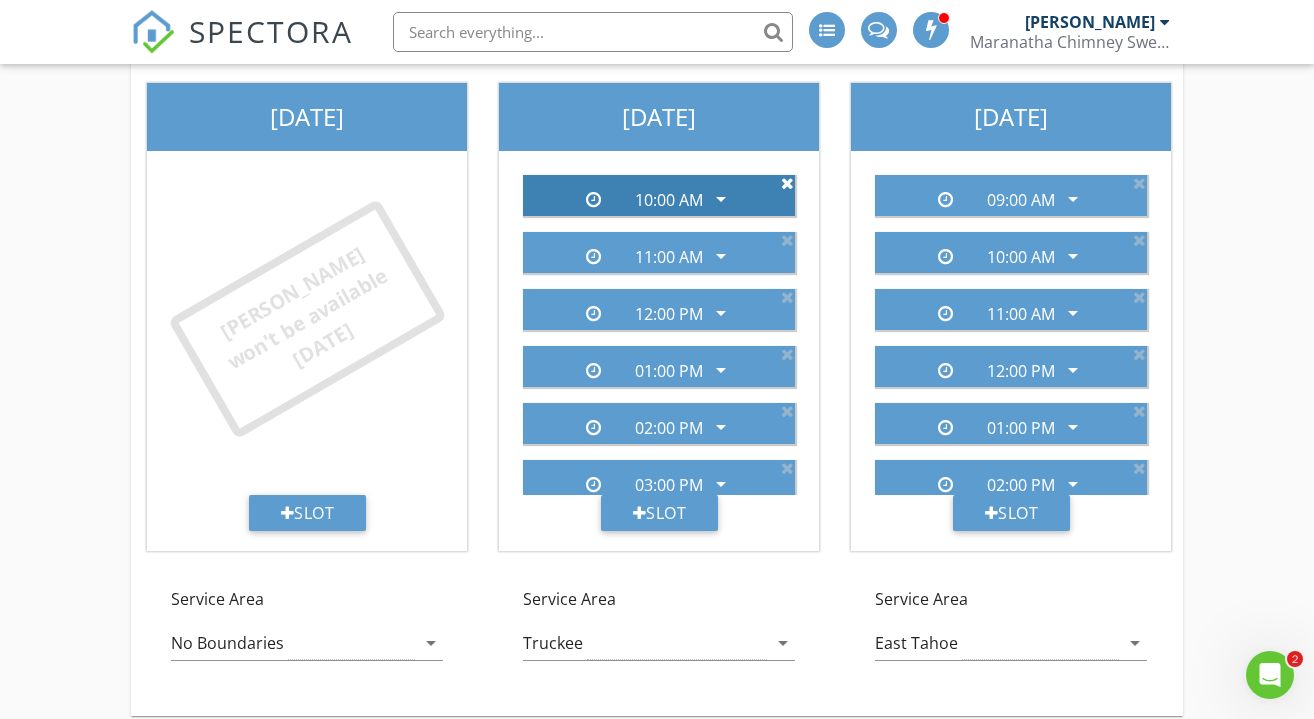click at bounding box center [787, 183] 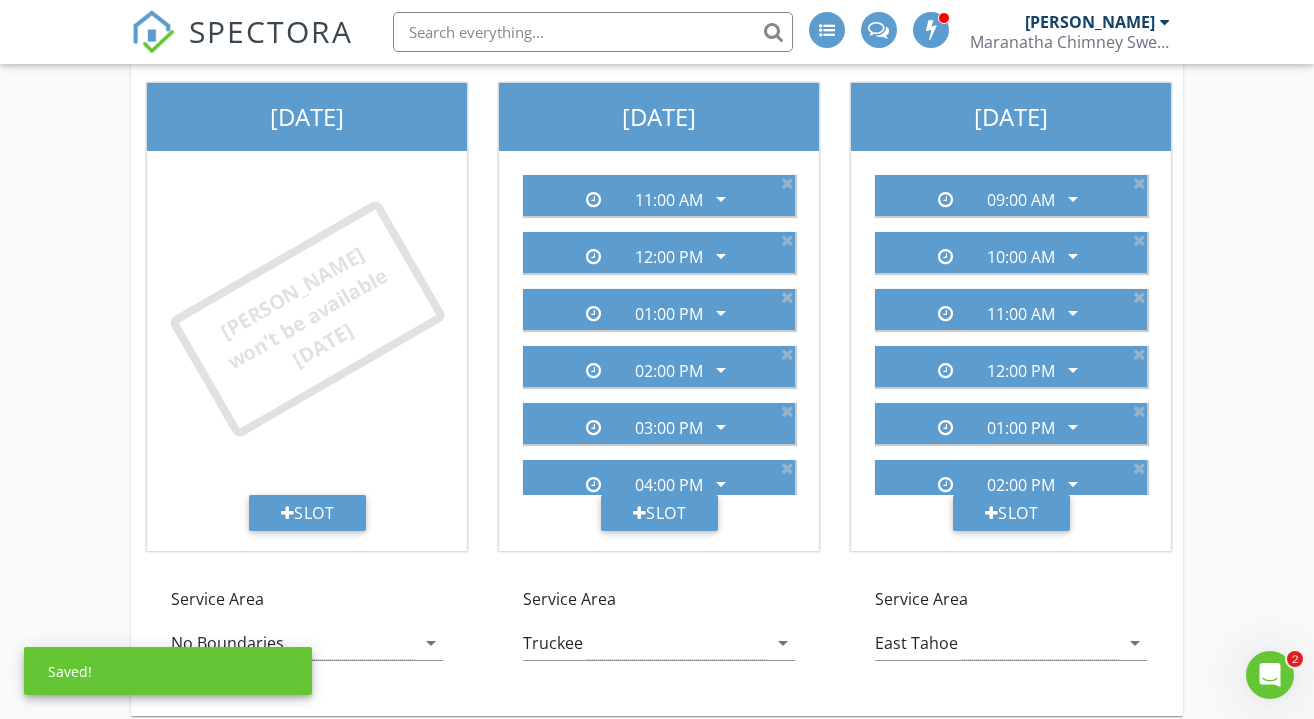 click at bounding box center (787, 183) 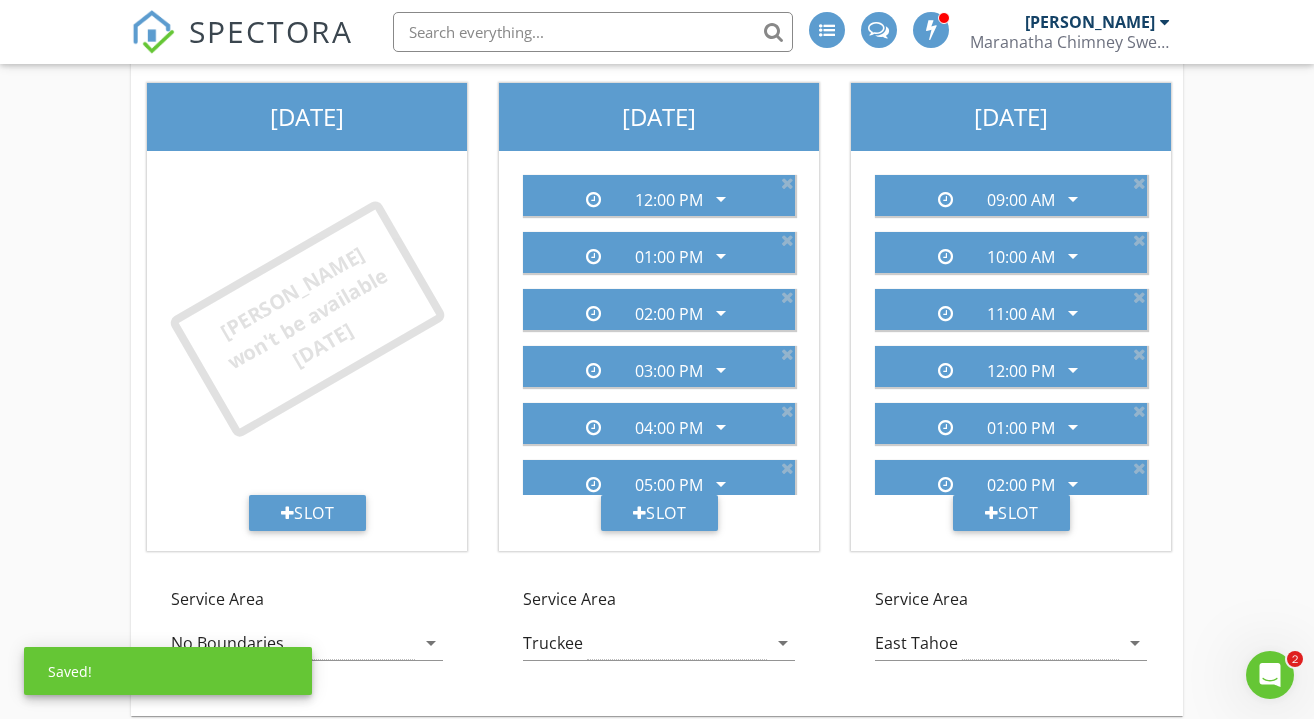click at bounding box center [787, 183] 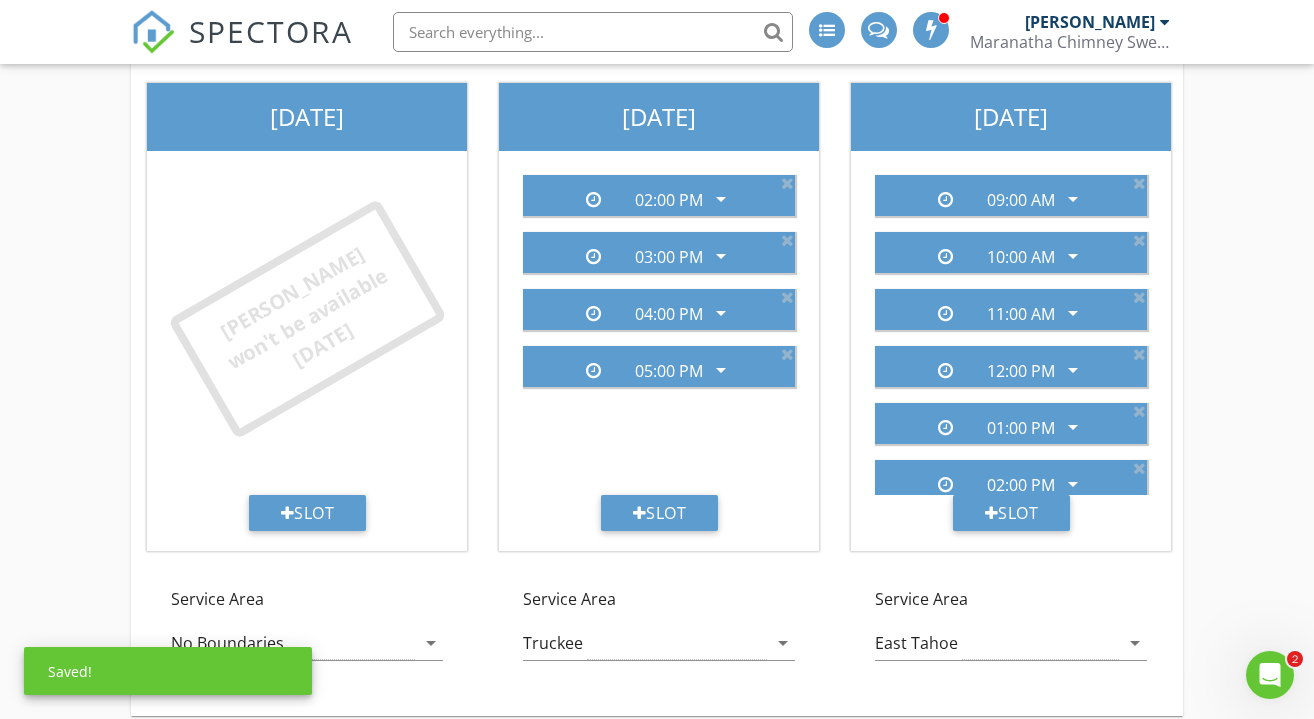 click at bounding box center (787, 183) 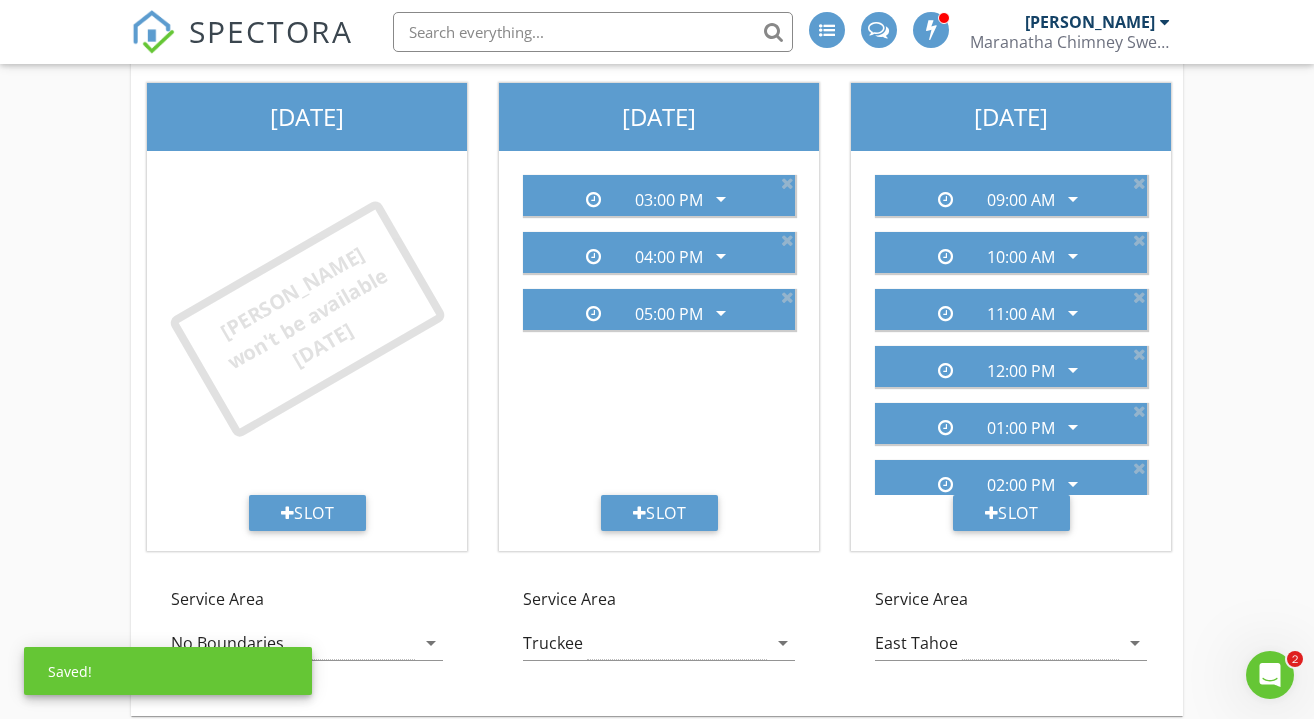 click at bounding box center [787, 183] 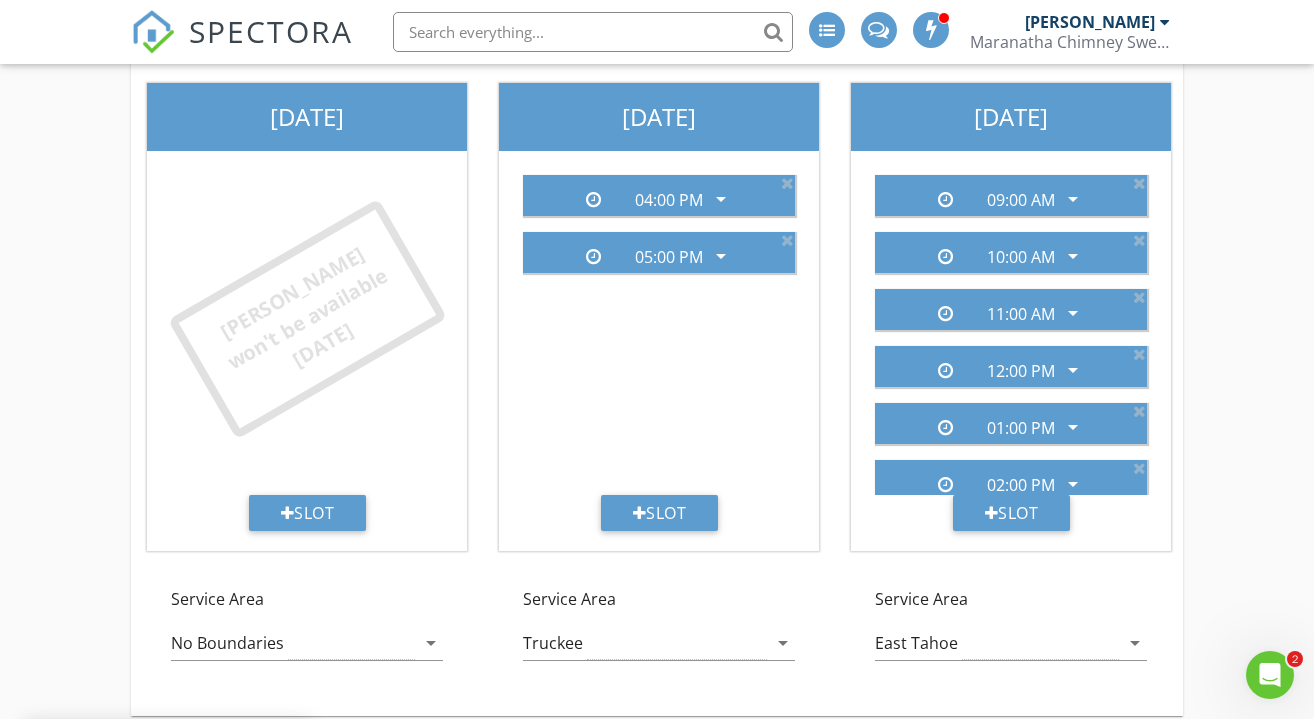 click at bounding box center (787, 183) 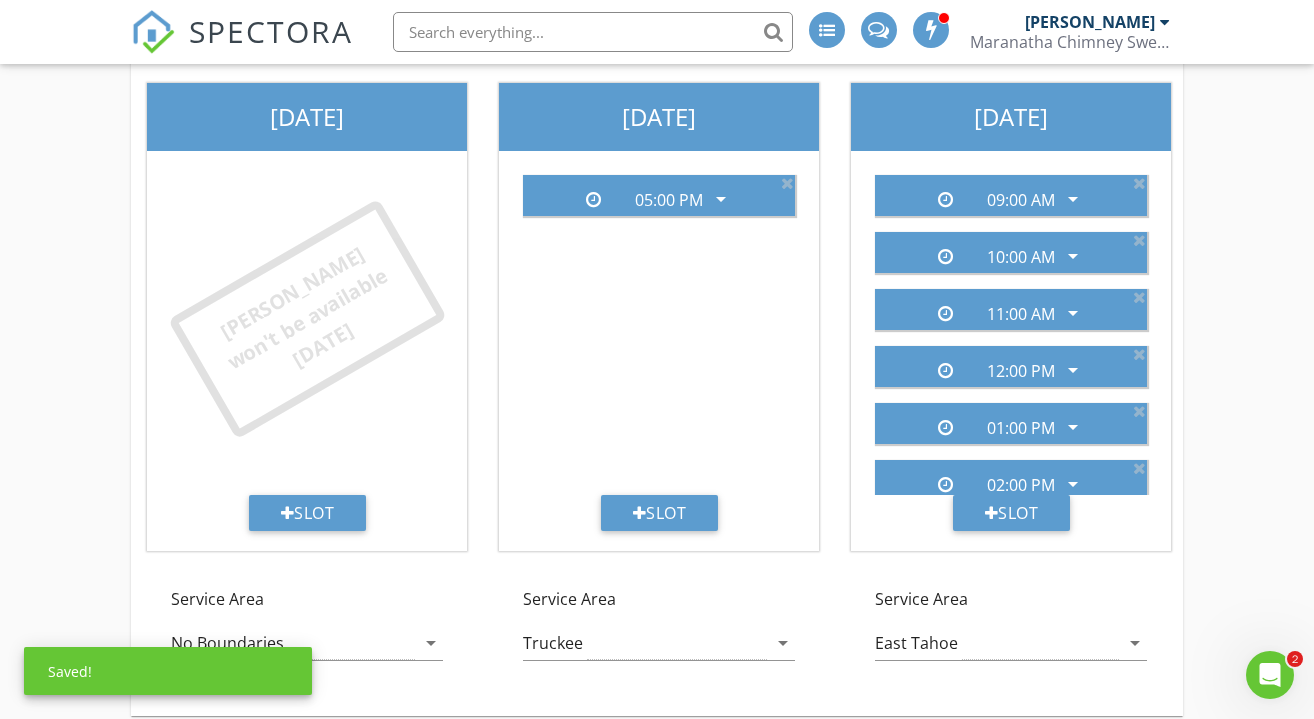click at bounding box center (787, 183) 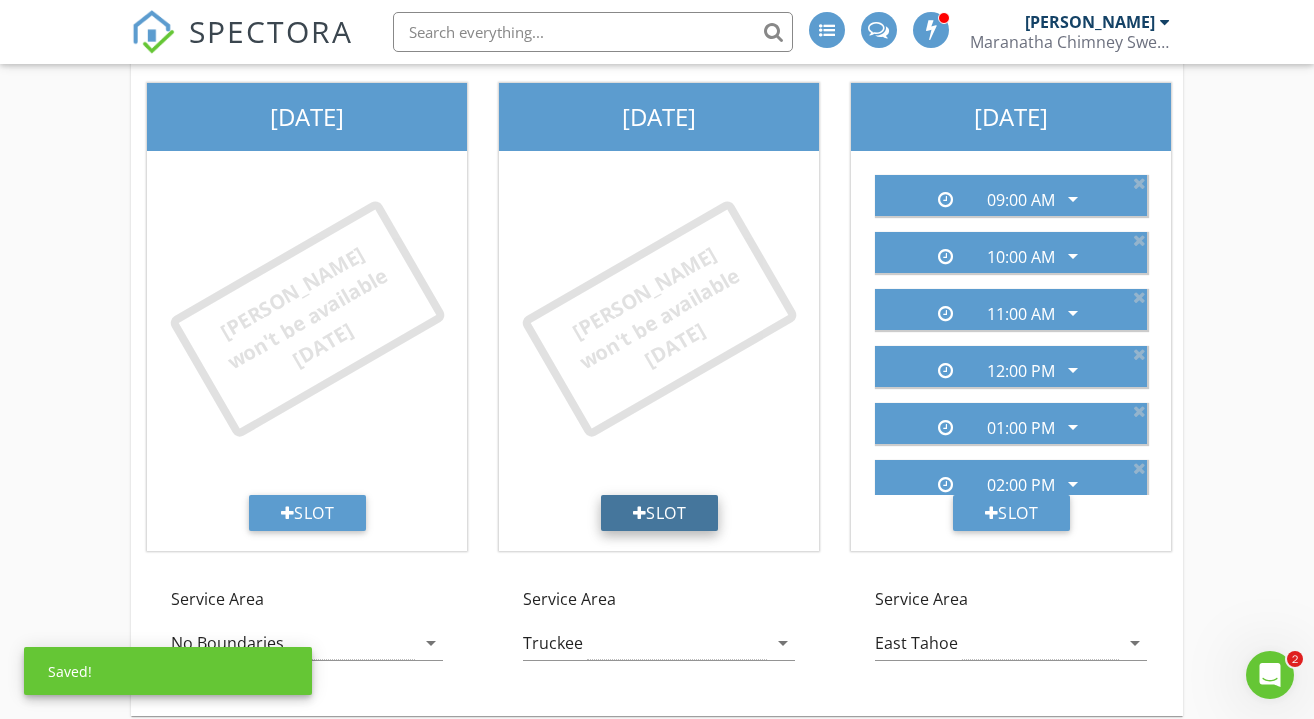 click on "Slot" at bounding box center [660, 513] 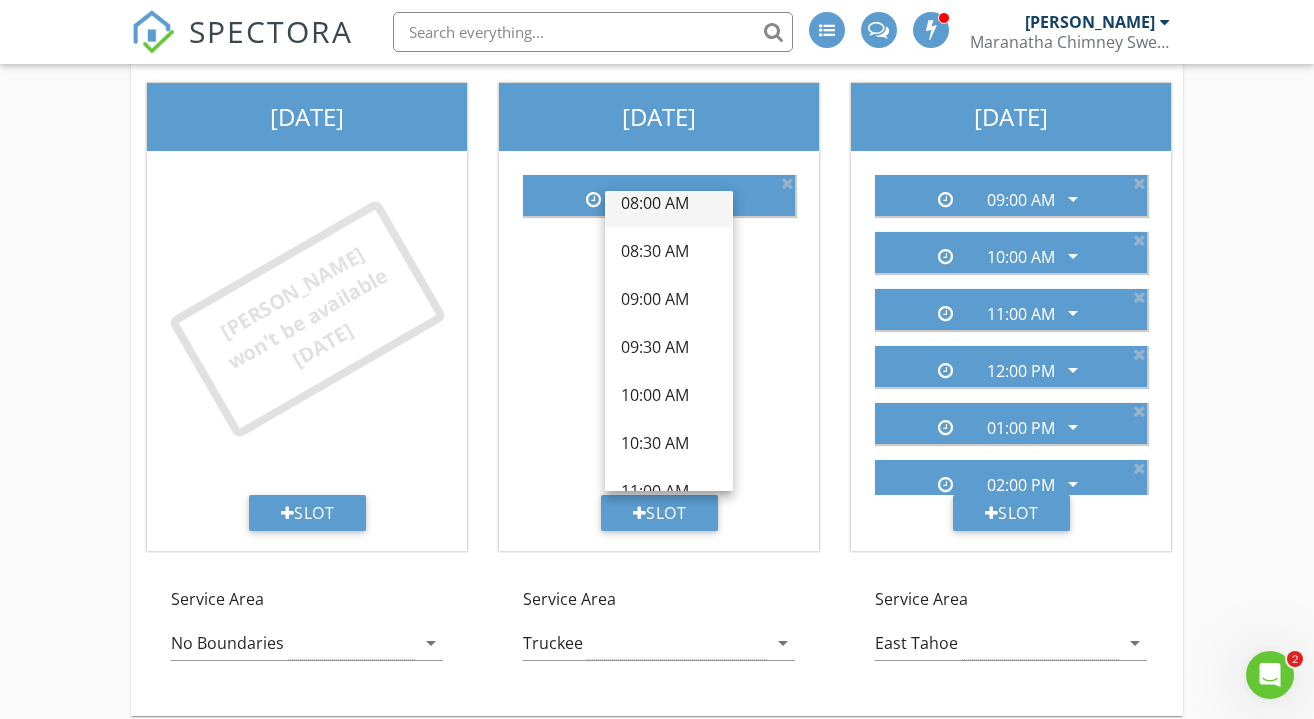 scroll, scrollTop: 183, scrollLeft: 0, axis: vertical 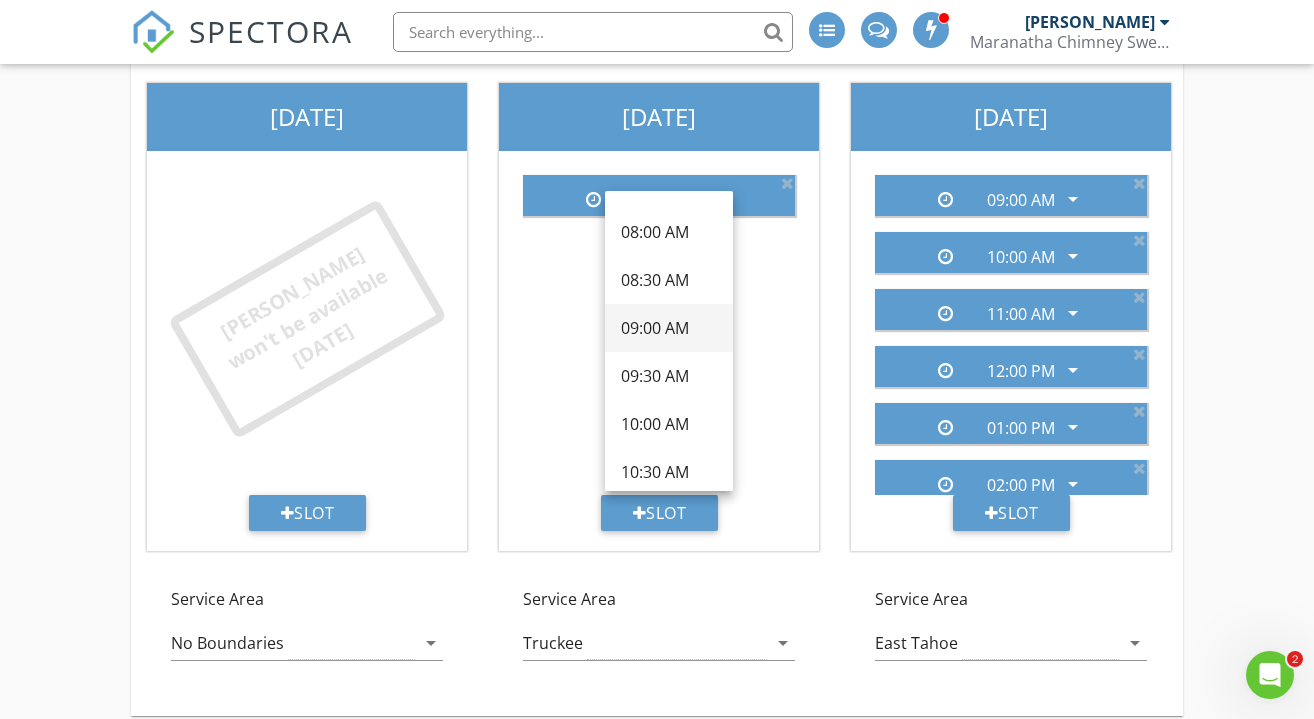 click on "09:00 AM" at bounding box center [669, 328] 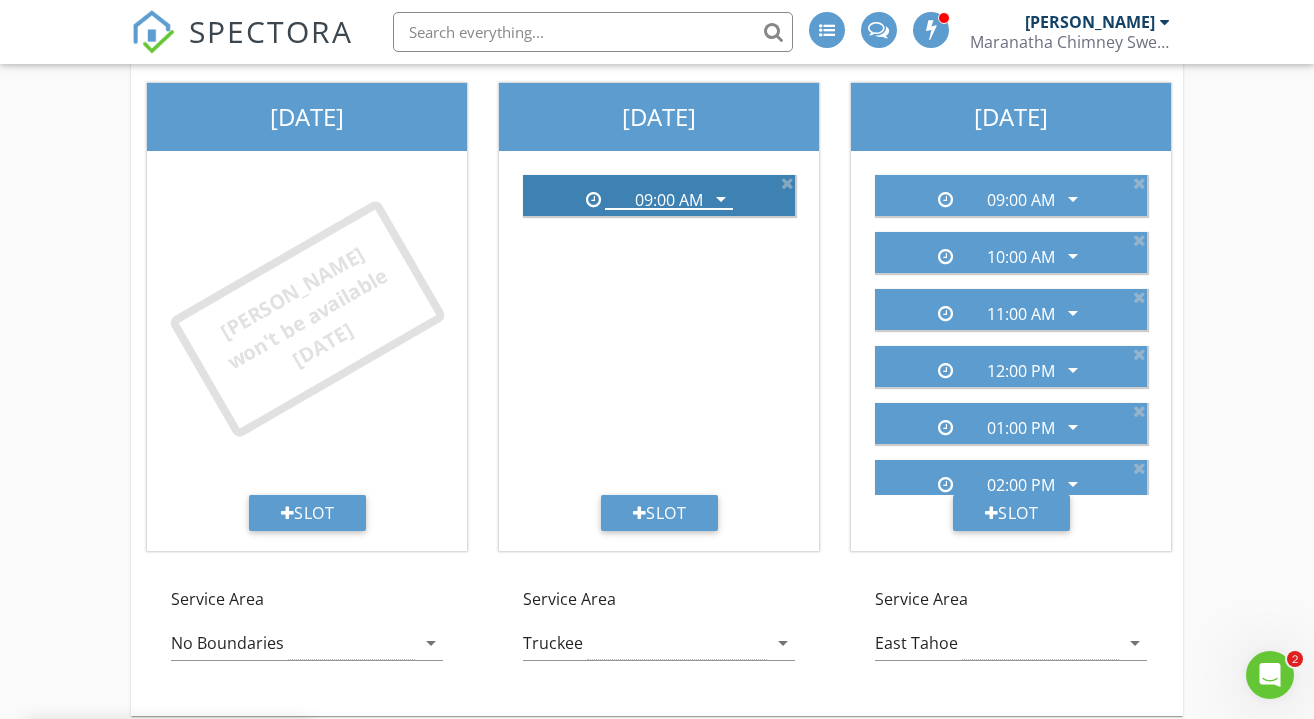 click on "arrow_drop_down" at bounding box center (721, 199) 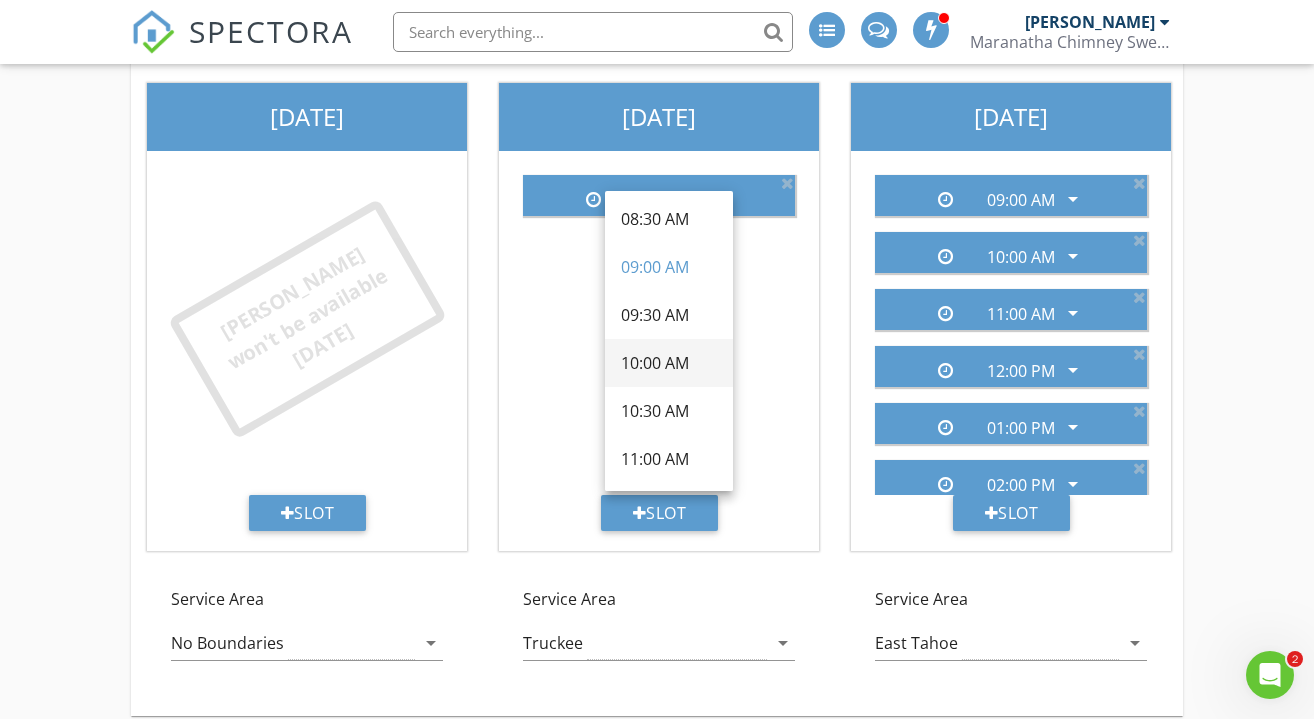 scroll, scrollTop: 245, scrollLeft: 0, axis: vertical 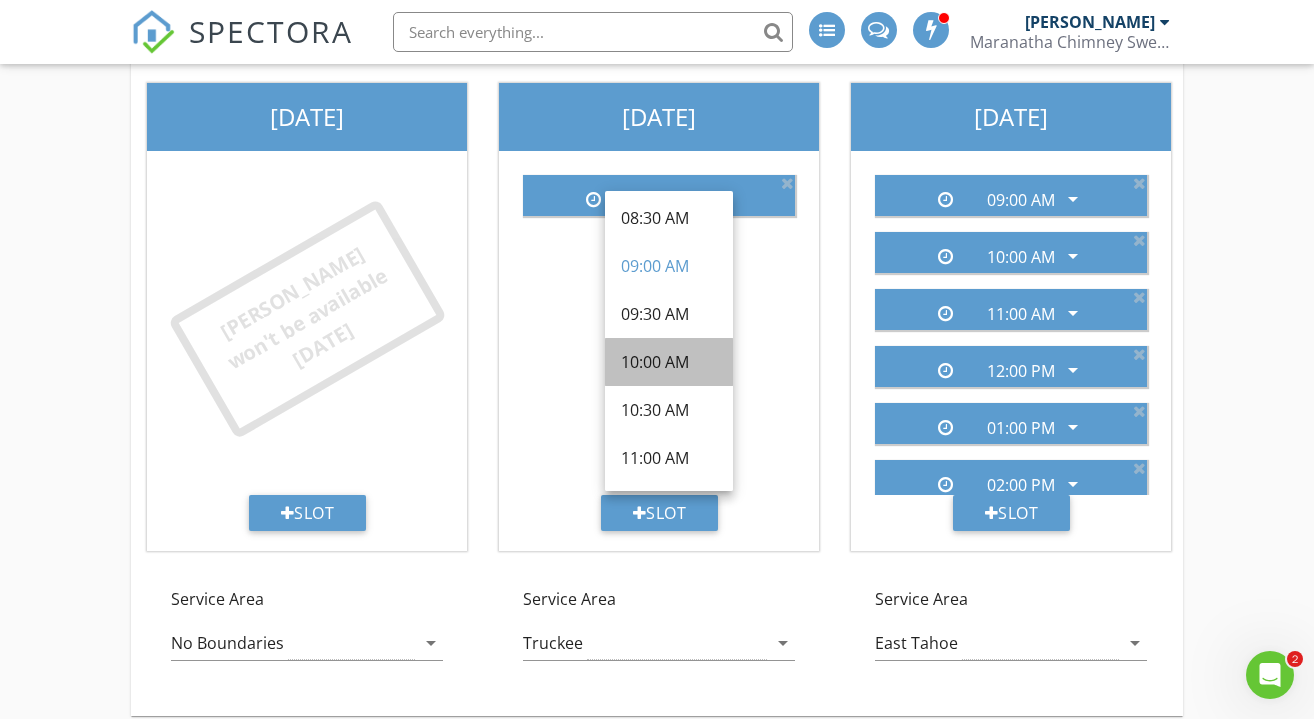 click on "10:00 AM" at bounding box center (669, 362) 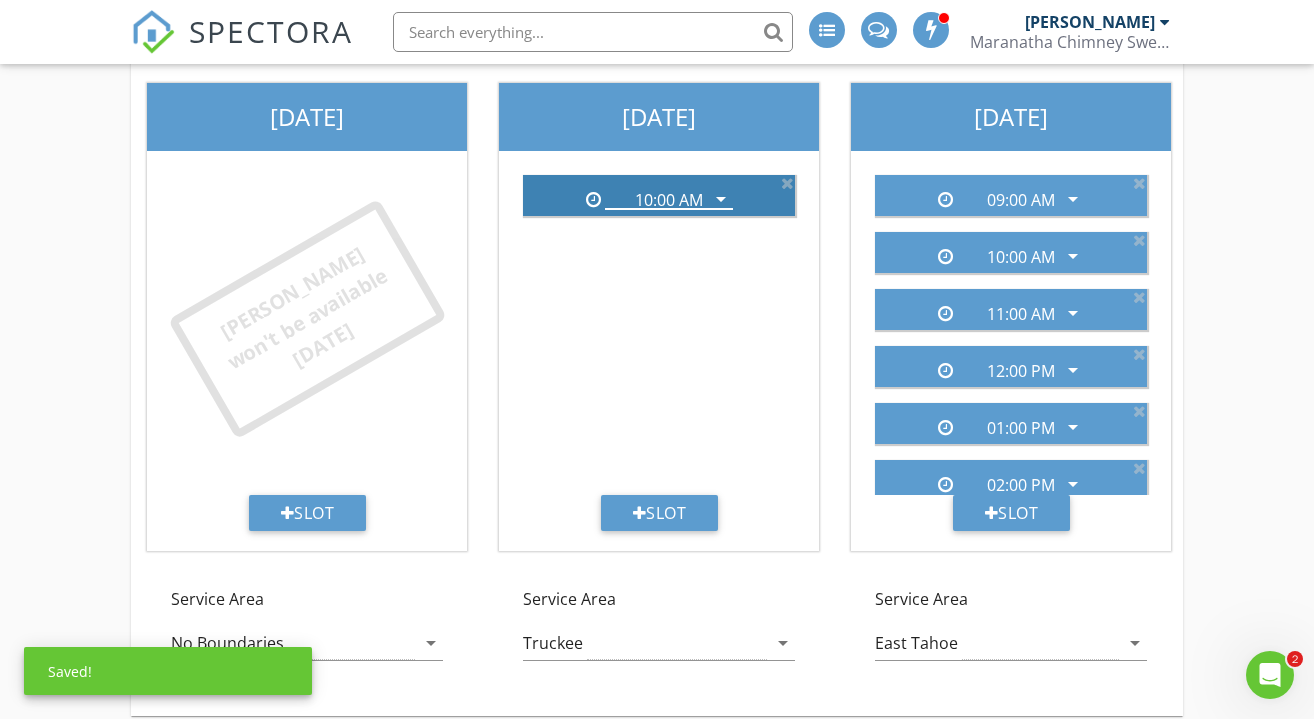 click on "arrow_drop_down" at bounding box center [721, 199] 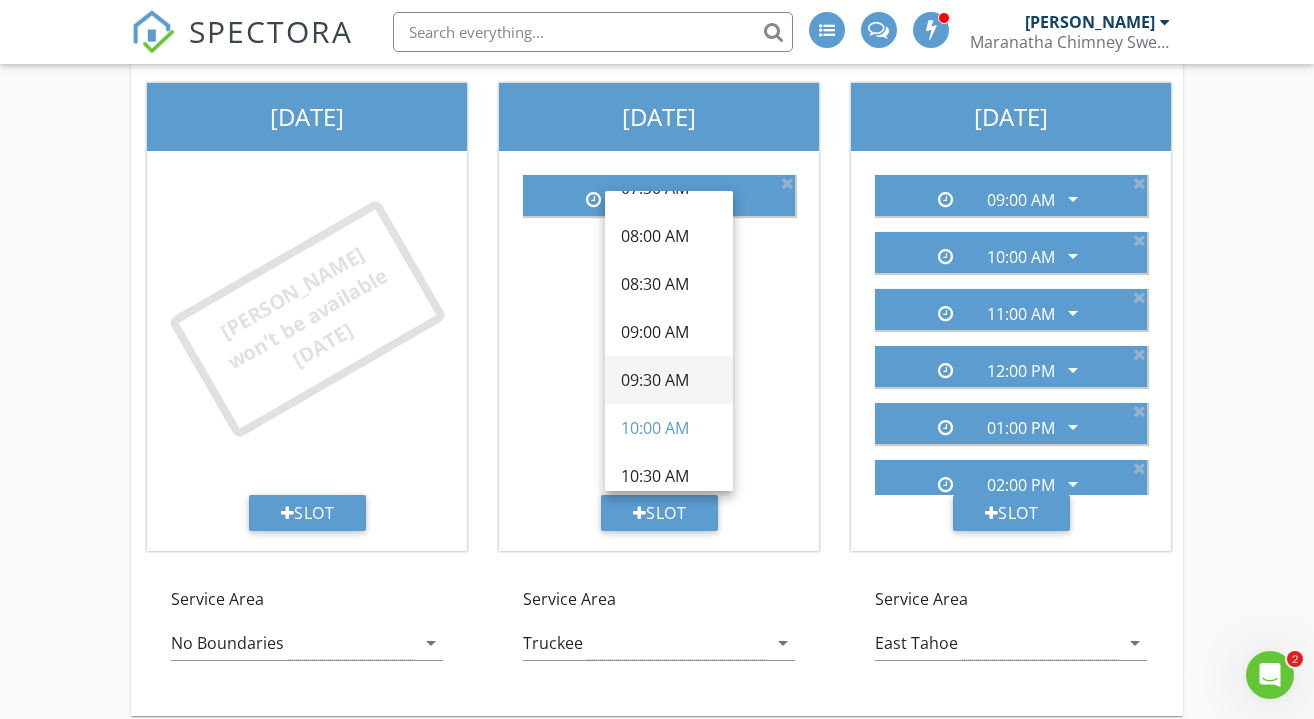 scroll, scrollTop: 168, scrollLeft: 0, axis: vertical 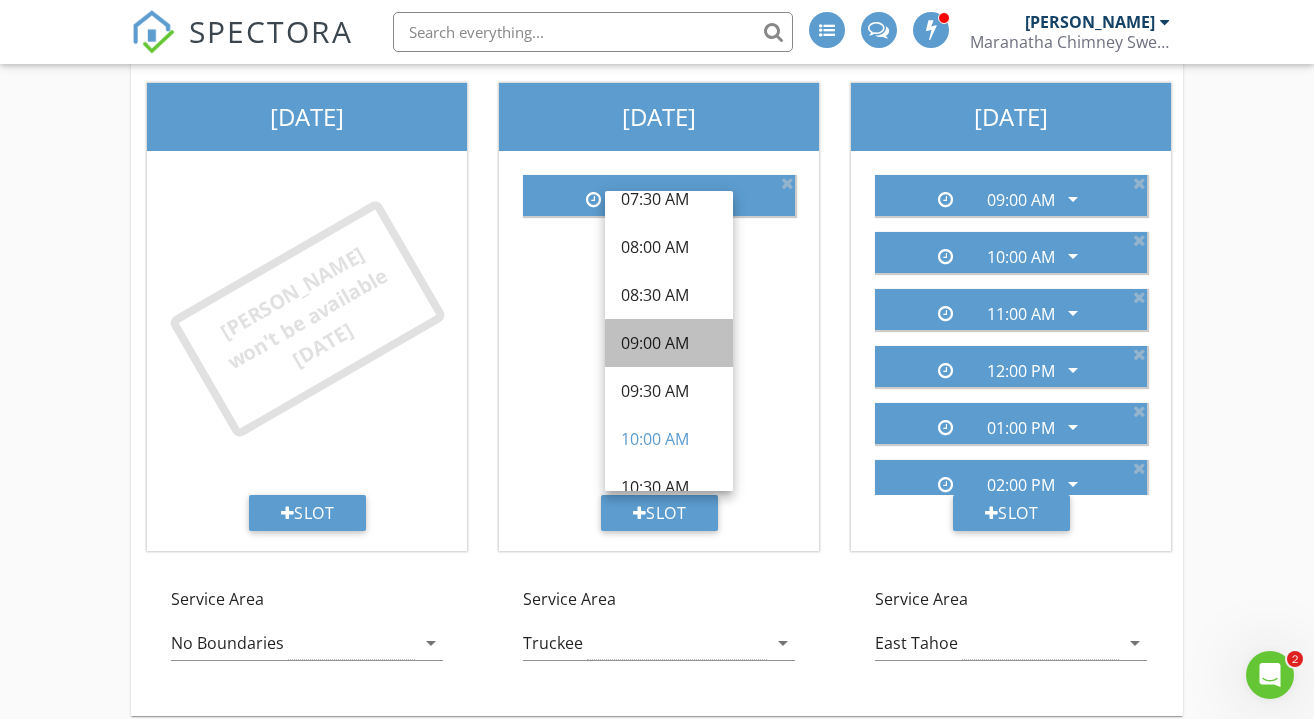 click on "09:00 AM" at bounding box center (669, 343) 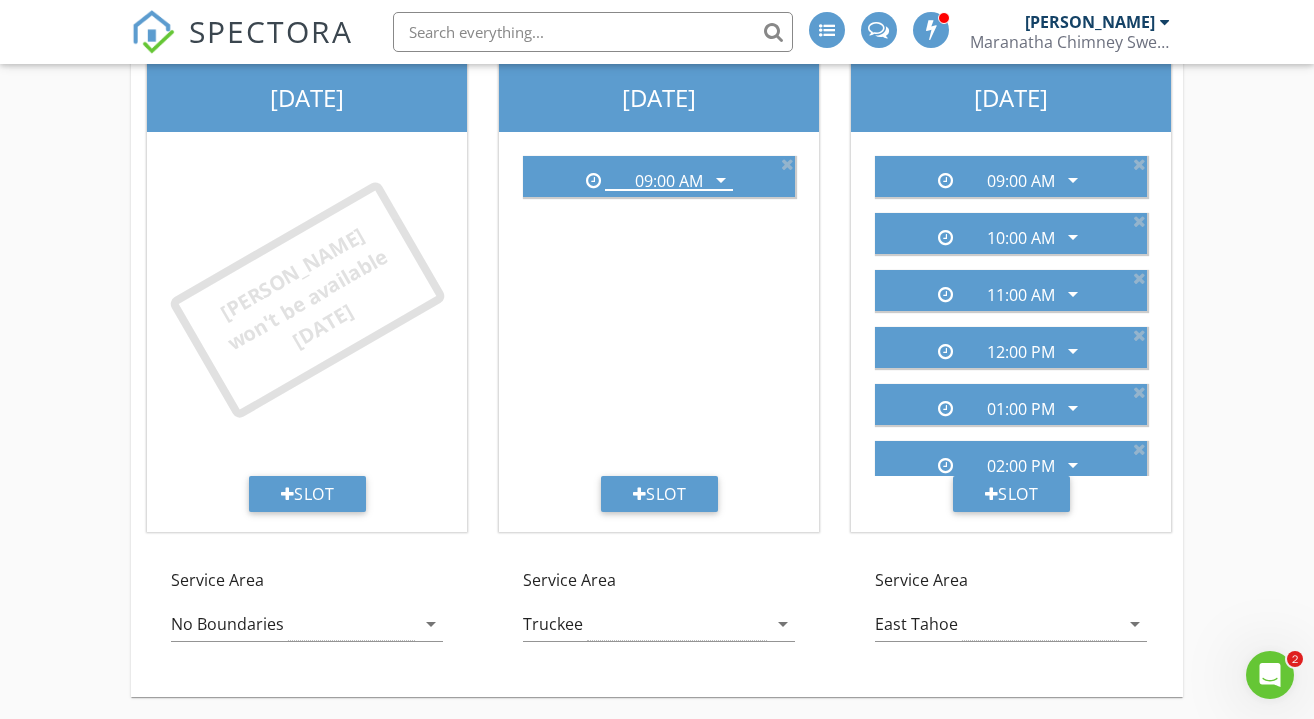 scroll, scrollTop: 437, scrollLeft: 0, axis: vertical 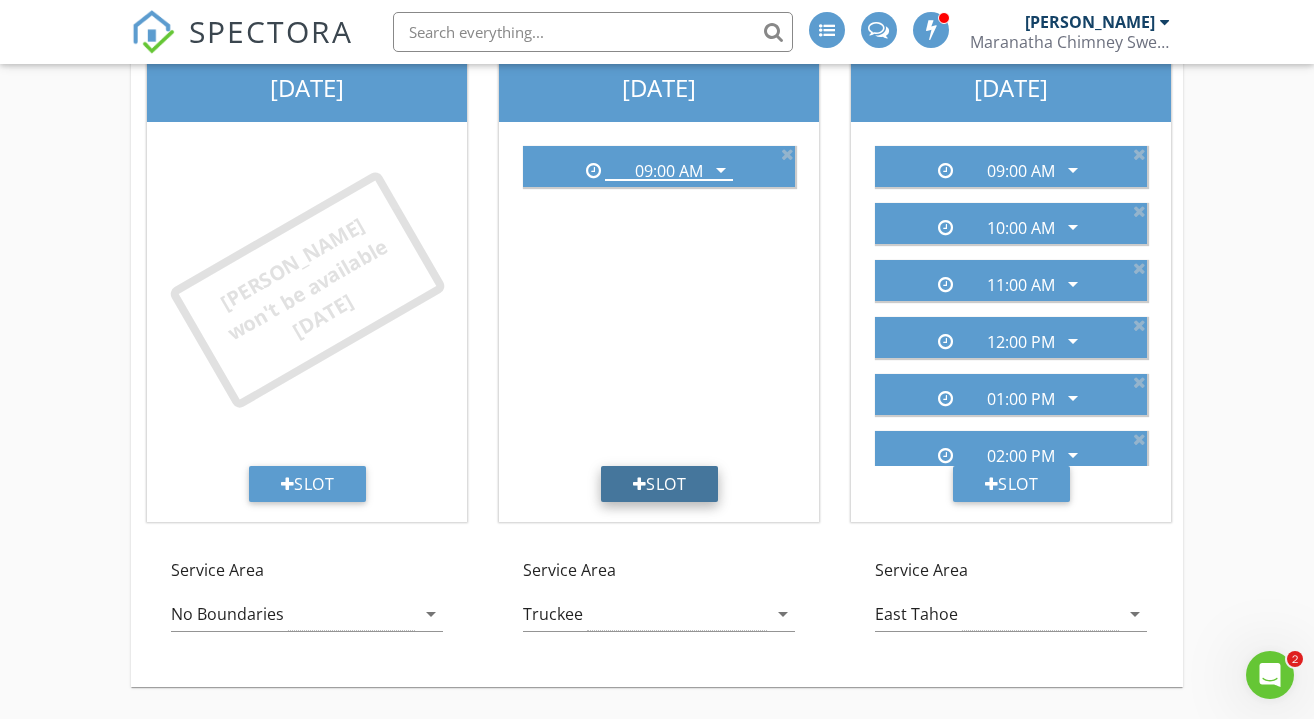 click on "Slot" at bounding box center [660, 484] 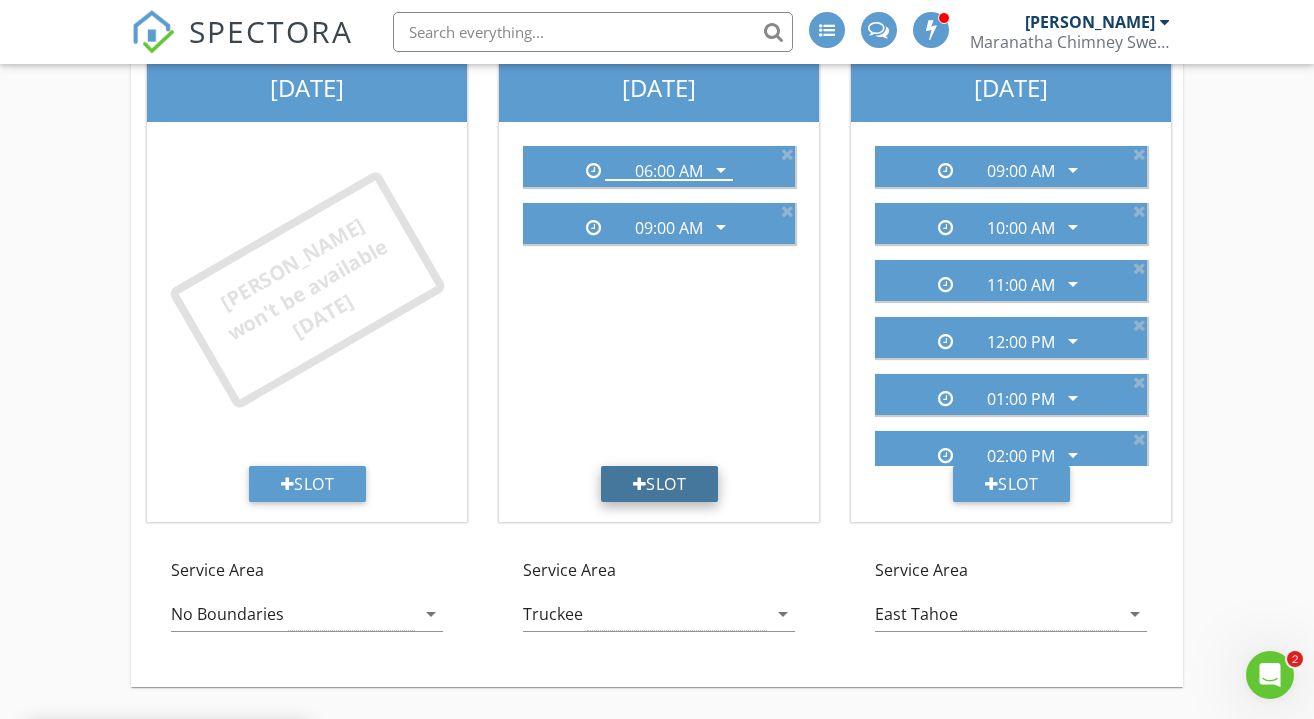 scroll, scrollTop: 168, scrollLeft: 0, axis: vertical 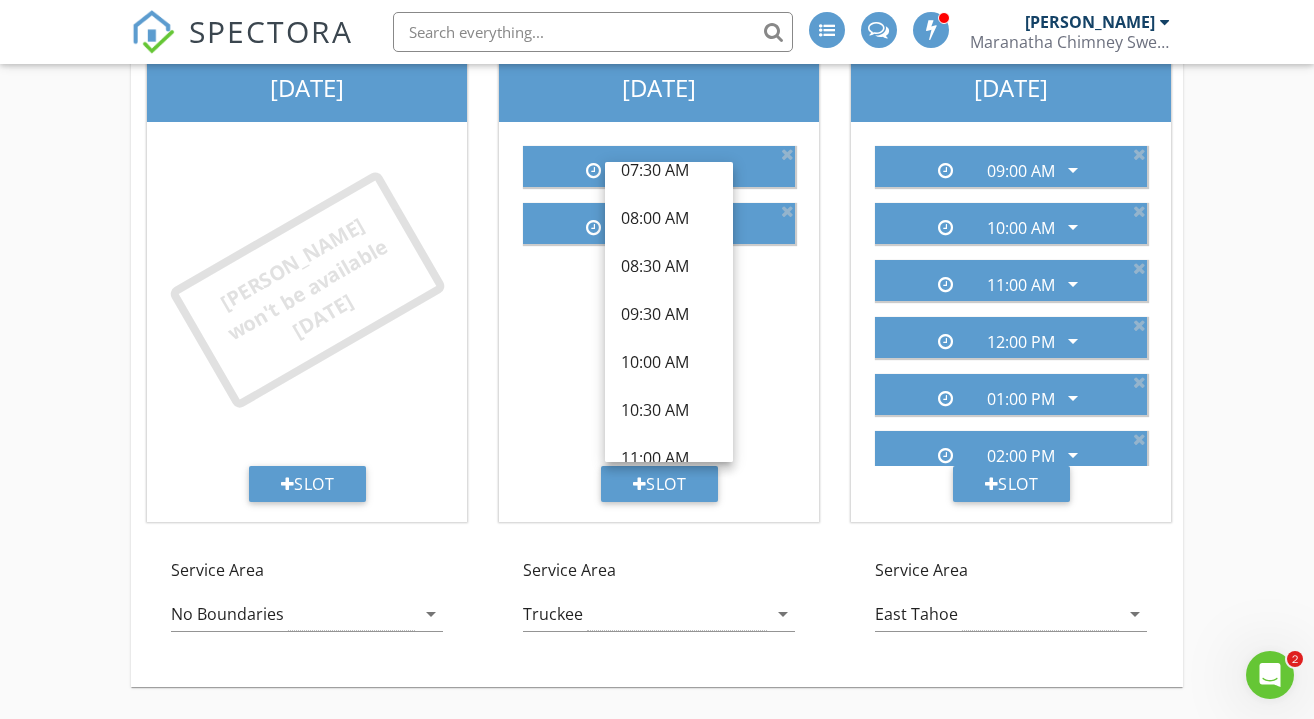 click on "06:00 AM arrow_drop_down       09:00 AM arrow_drop_down" at bounding box center [659, 298] 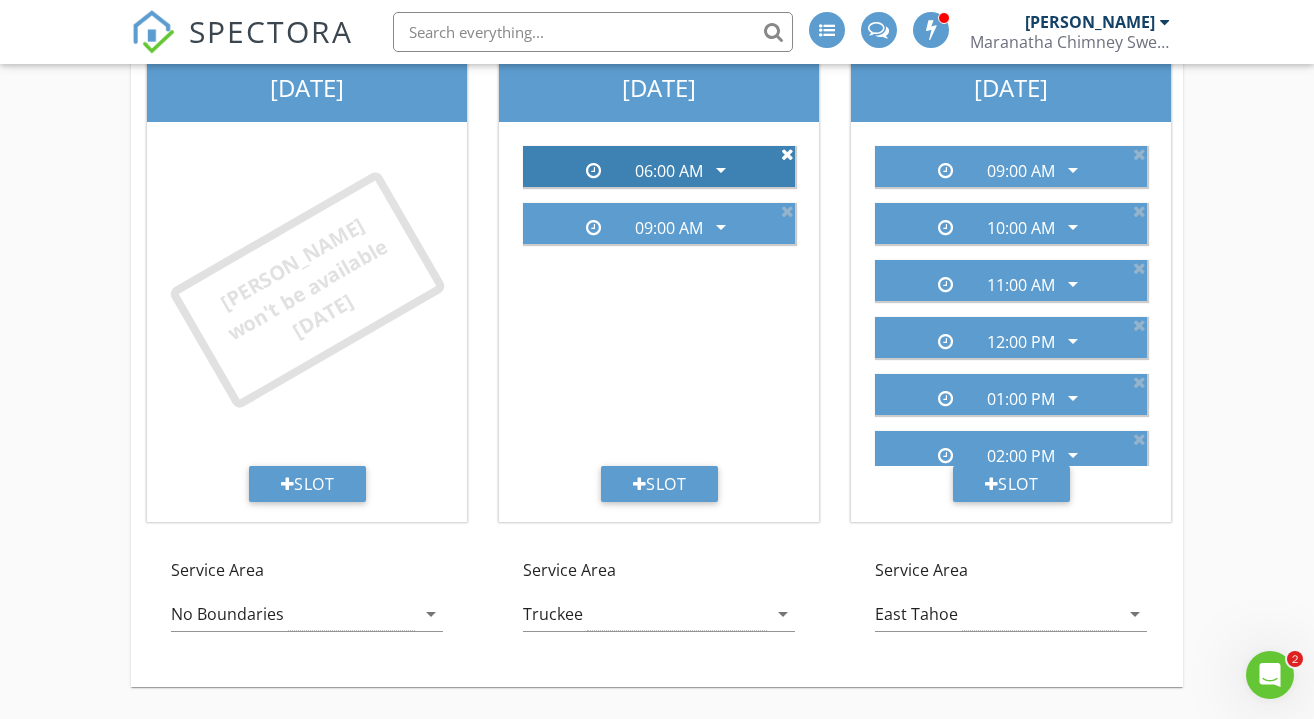 click at bounding box center (787, 154) 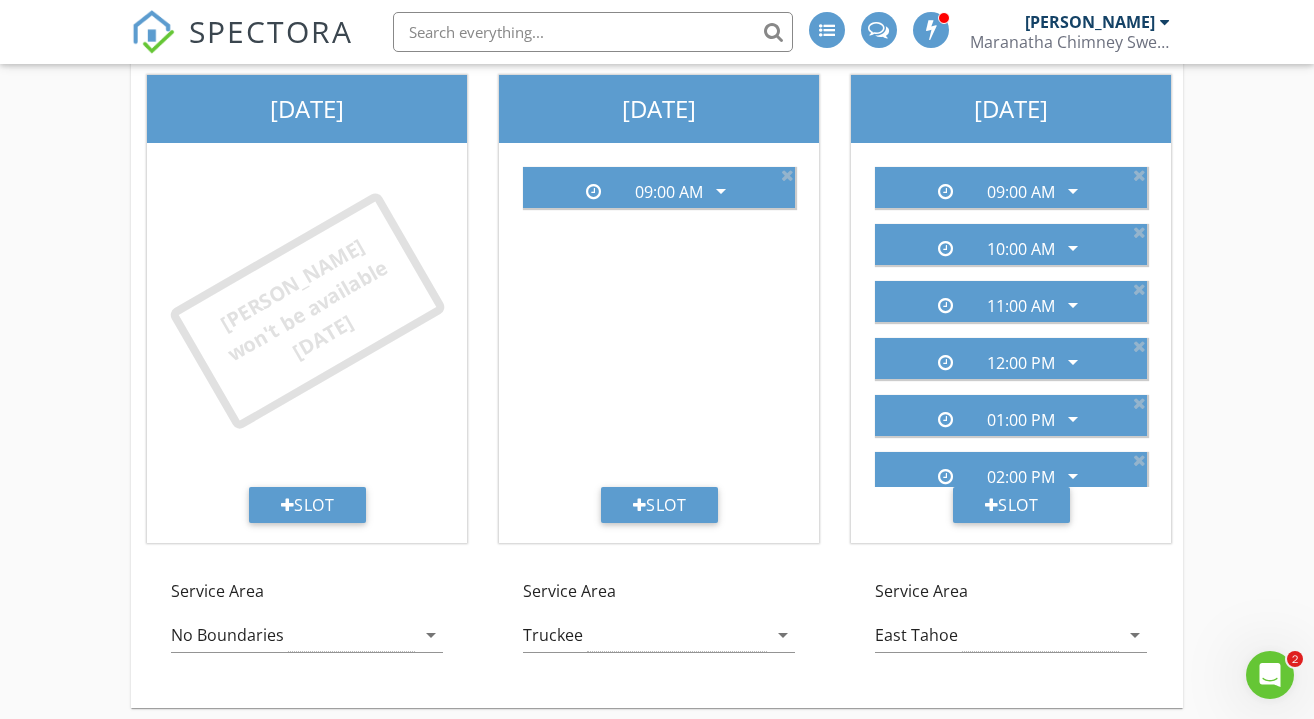 scroll, scrollTop: 423, scrollLeft: 0, axis: vertical 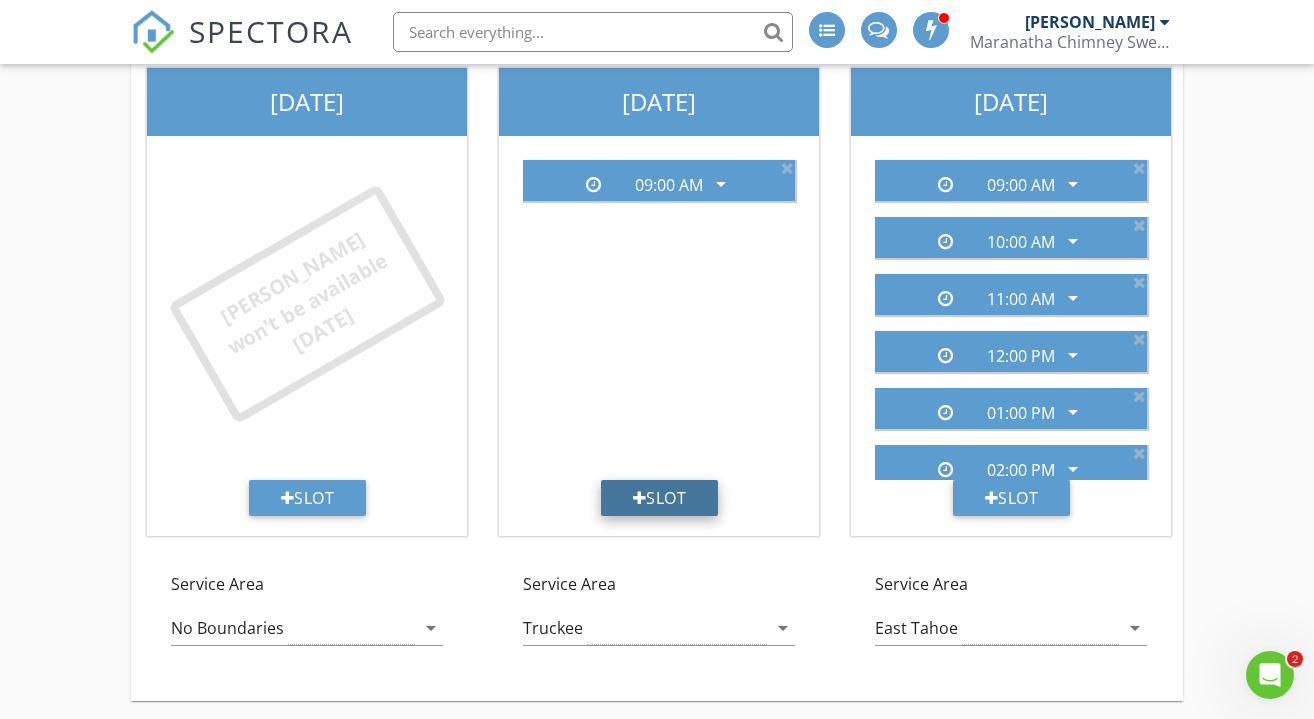 click on "Slot" at bounding box center [660, 498] 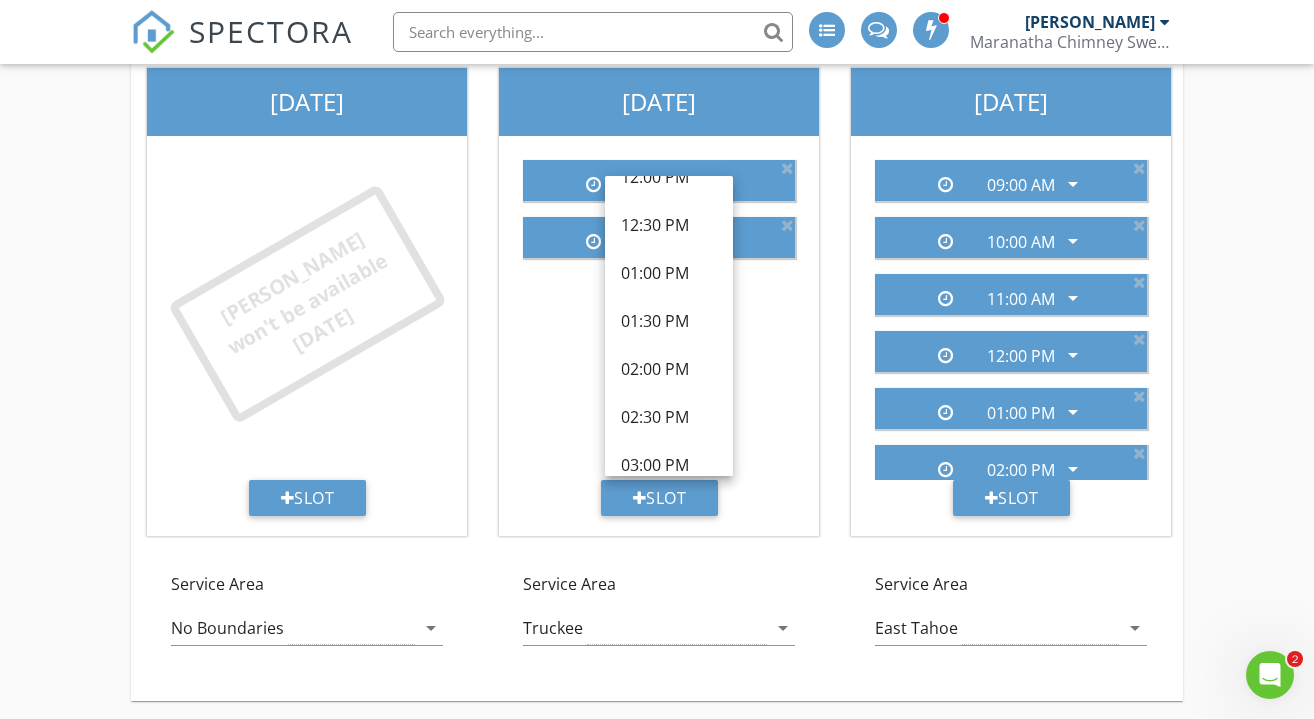 scroll, scrollTop: 560, scrollLeft: 0, axis: vertical 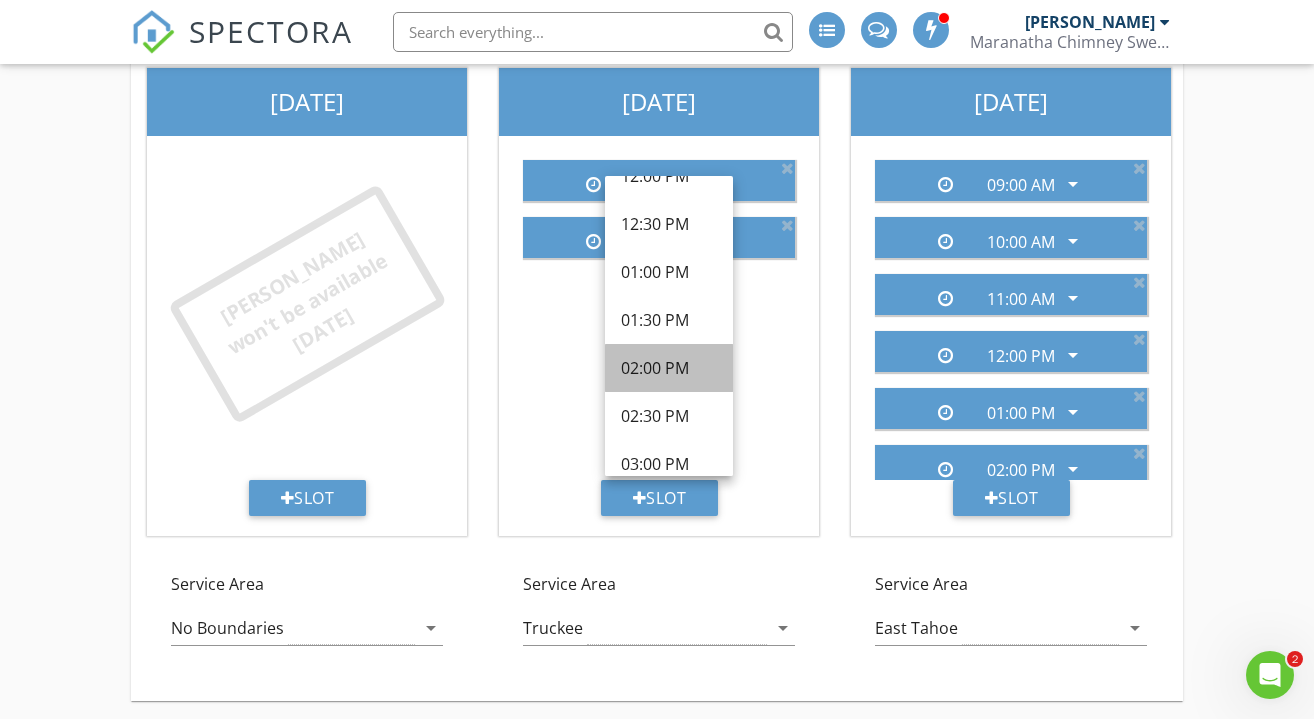 click on "02:00 PM" at bounding box center [669, 368] 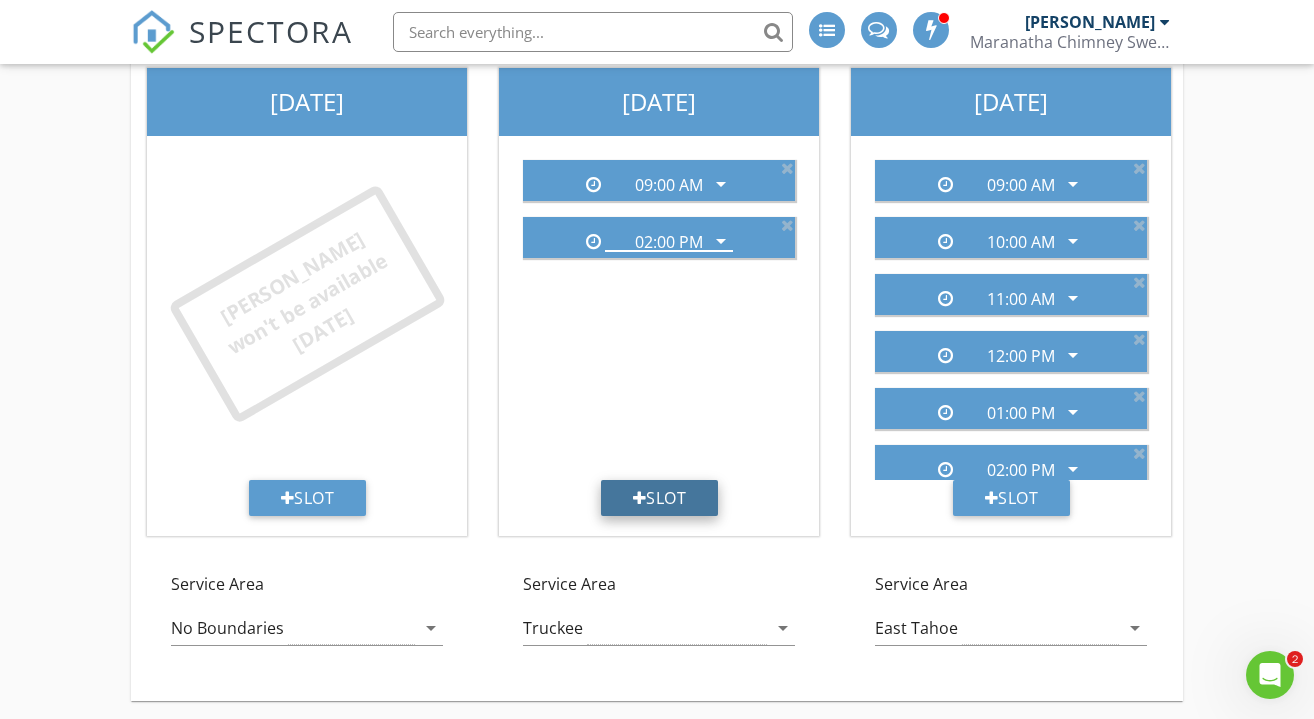 click on "Slot" at bounding box center (660, 498) 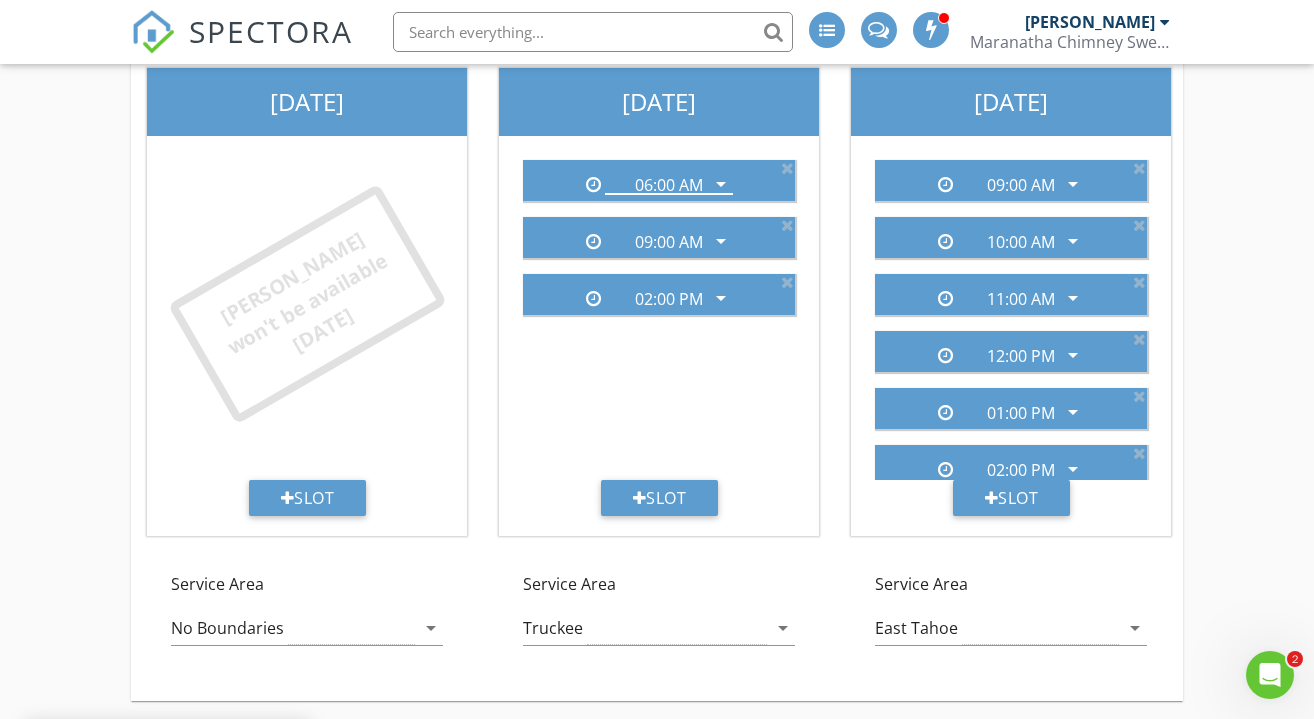 scroll, scrollTop: 560, scrollLeft: 0, axis: vertical 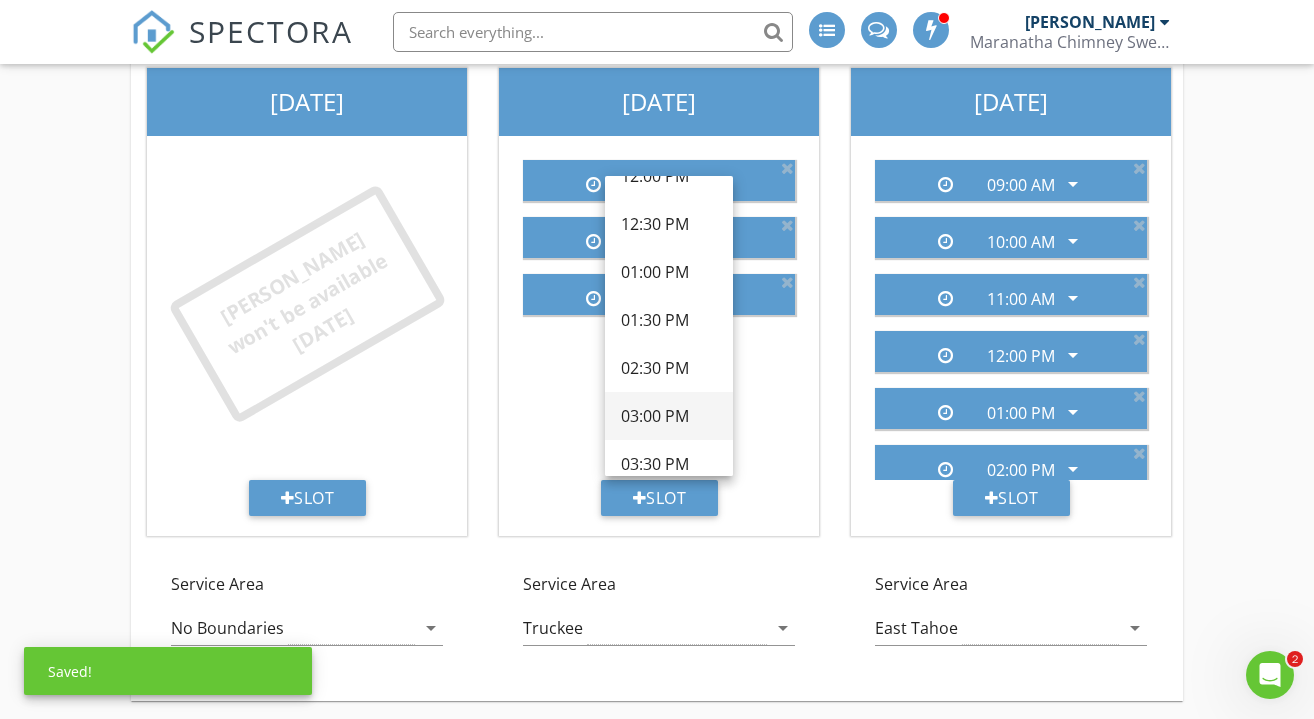 click on "03:00 PM" at bounding box center [669, 416] 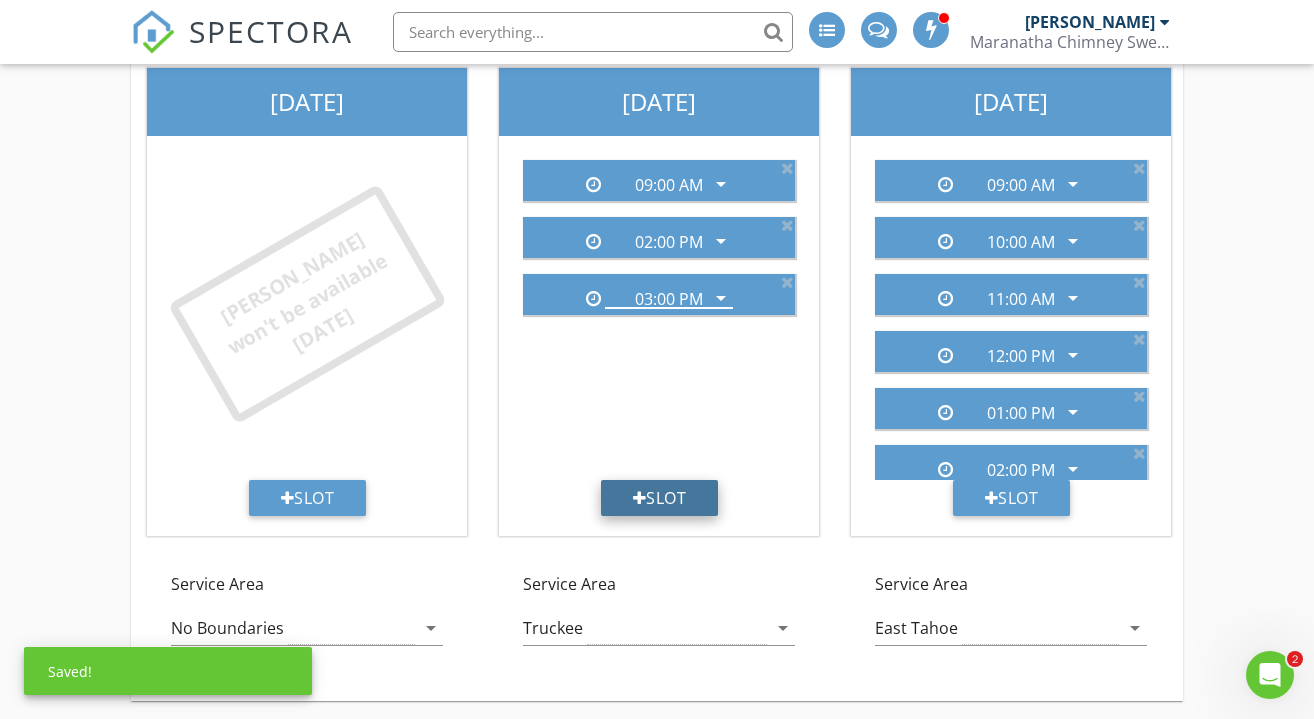 click on "Slot" at bounding box center (660, 498) 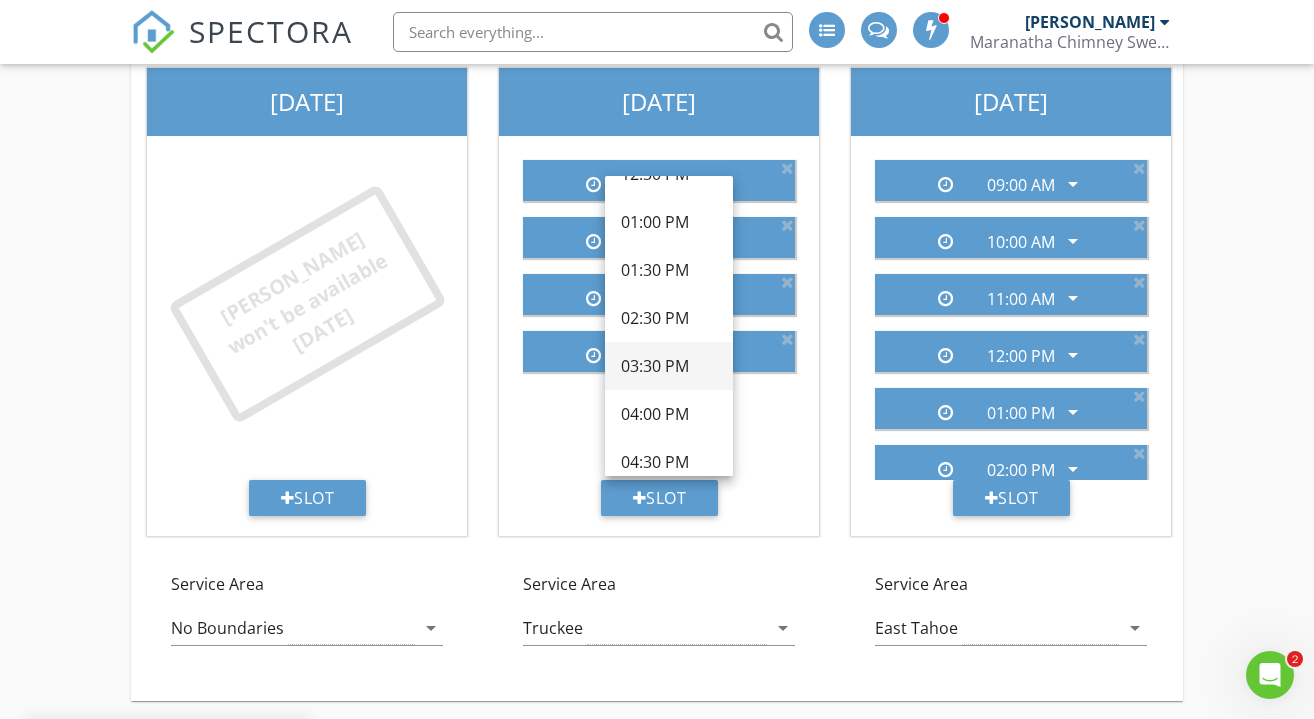 scroll, scrollTop: 617, scrollLeft: 0, axis: vertical 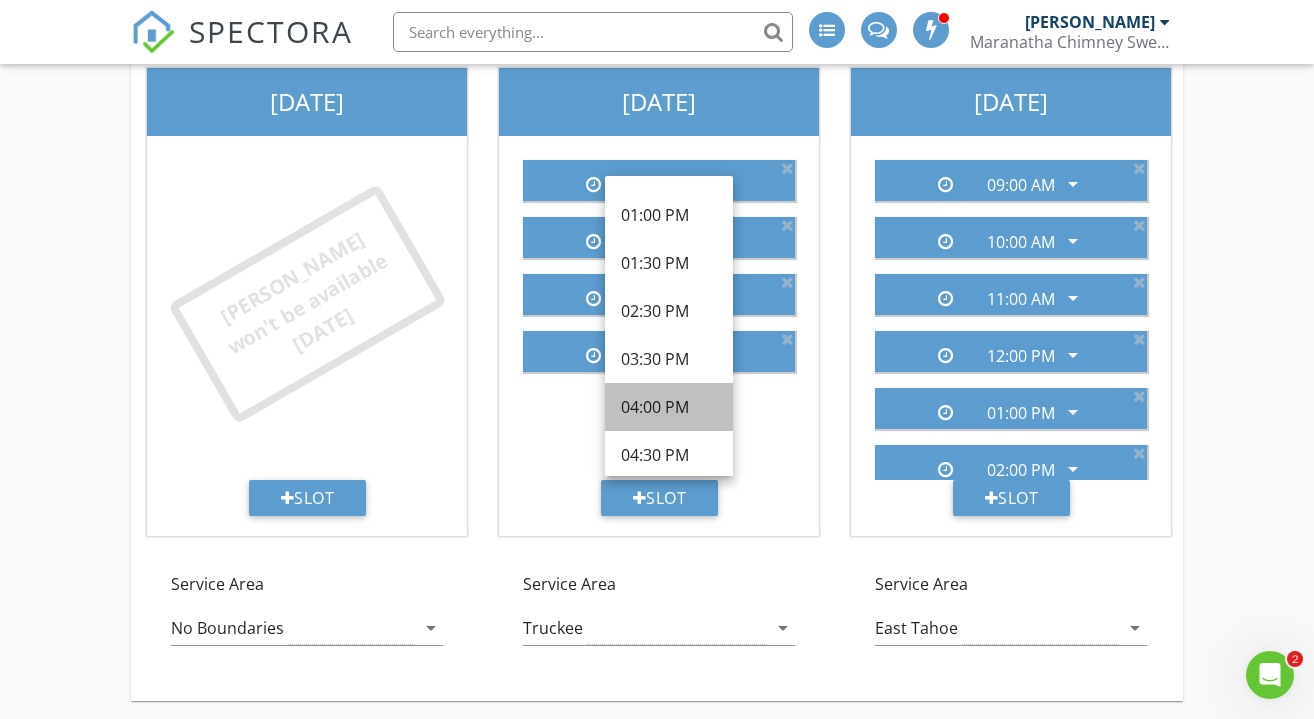 click on "04:00 PM" at bounding box center [669, 407] 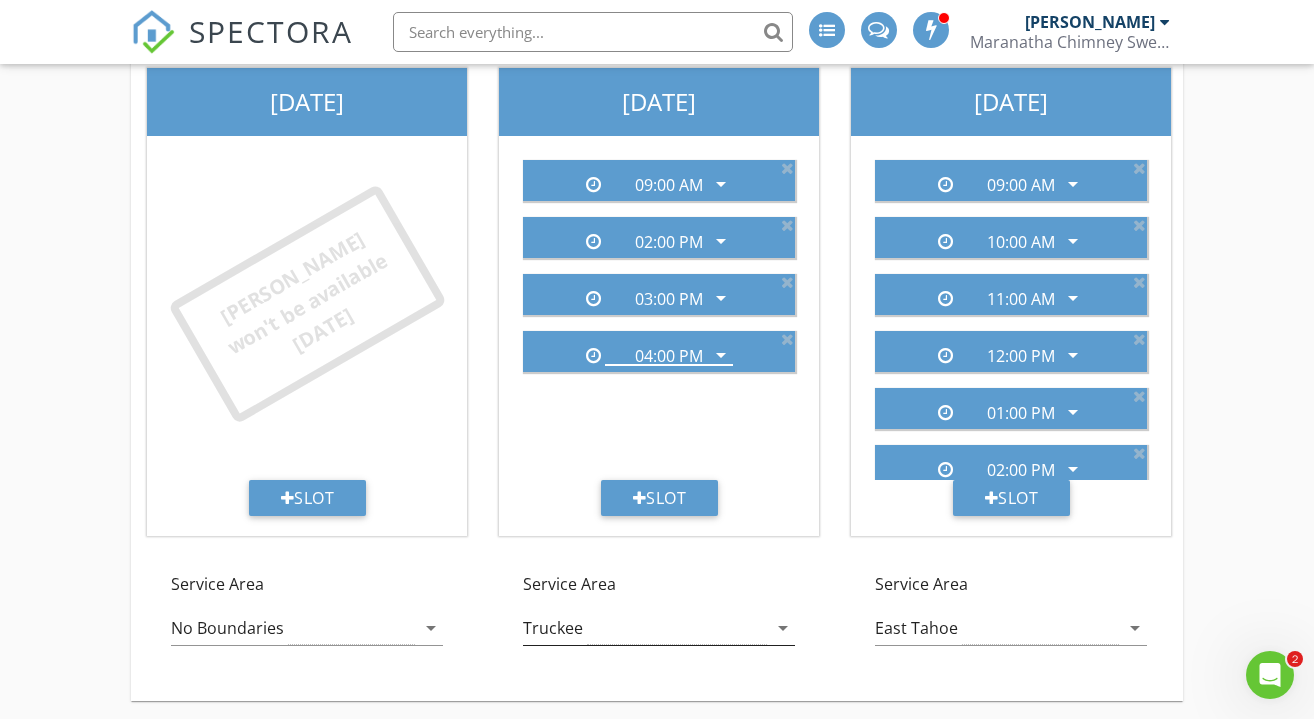 click on "arrow_drop_down" at bounding box center [783, 628] 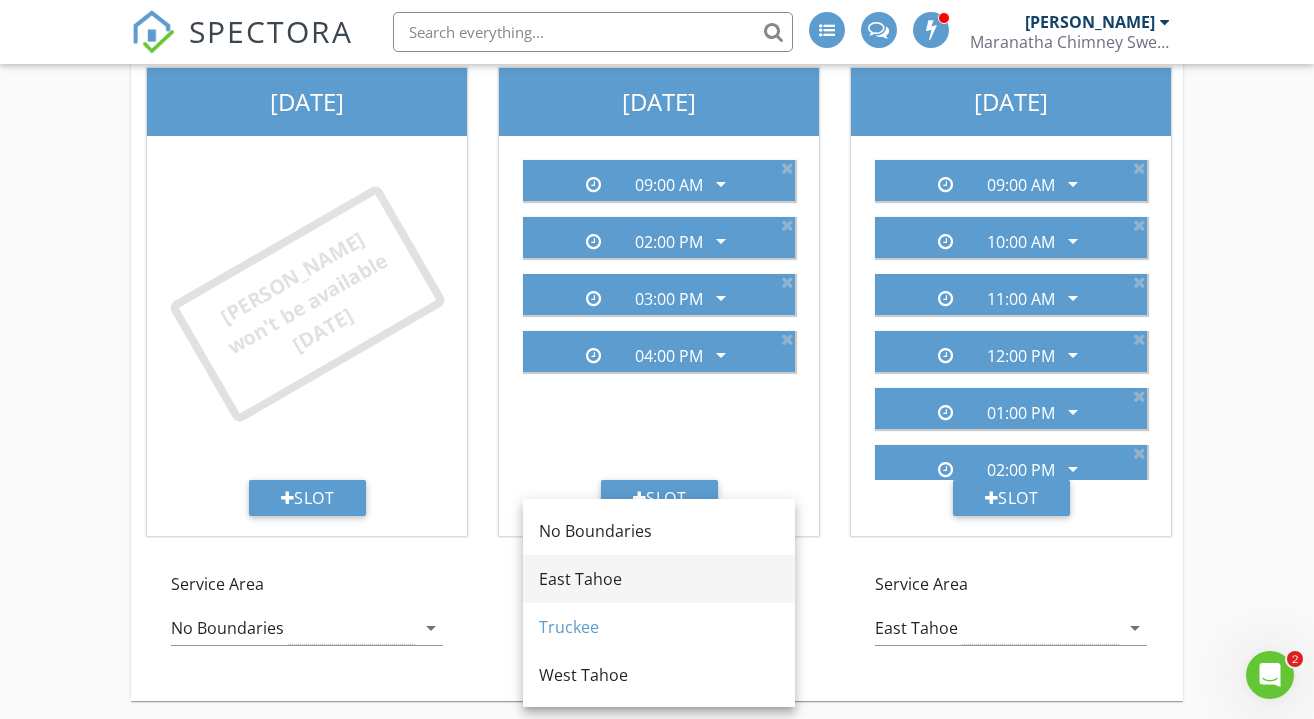 click on "East Tahoe" at bounding box center (659, 579) 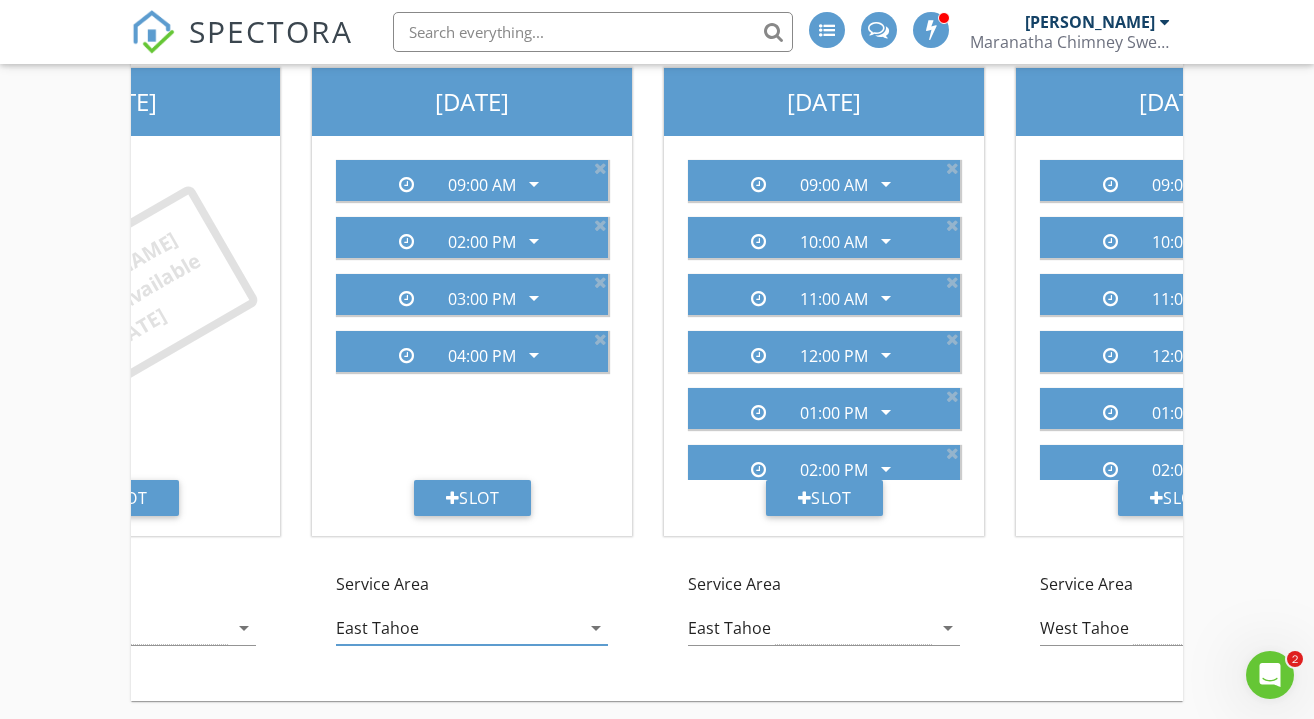 scroll, scrollTop: 0, scrollLeft: 216, axis: horizontal 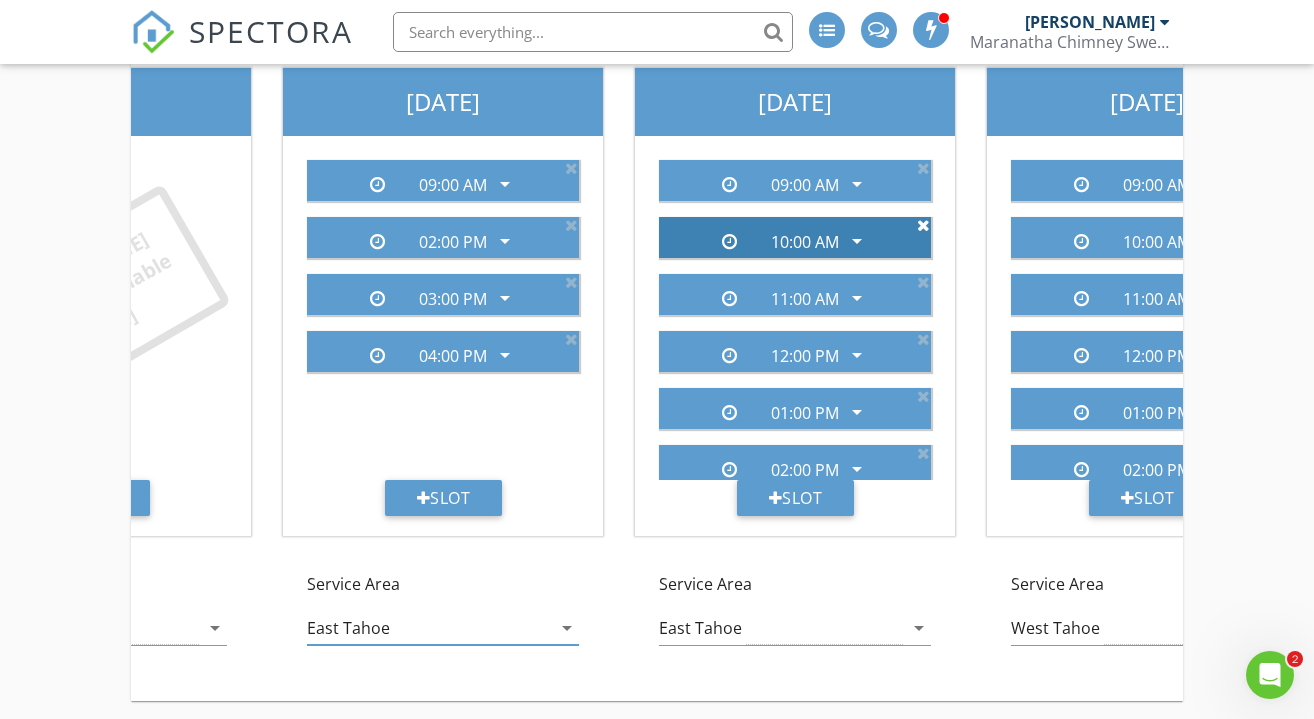 click at bounding box center [923, 225] 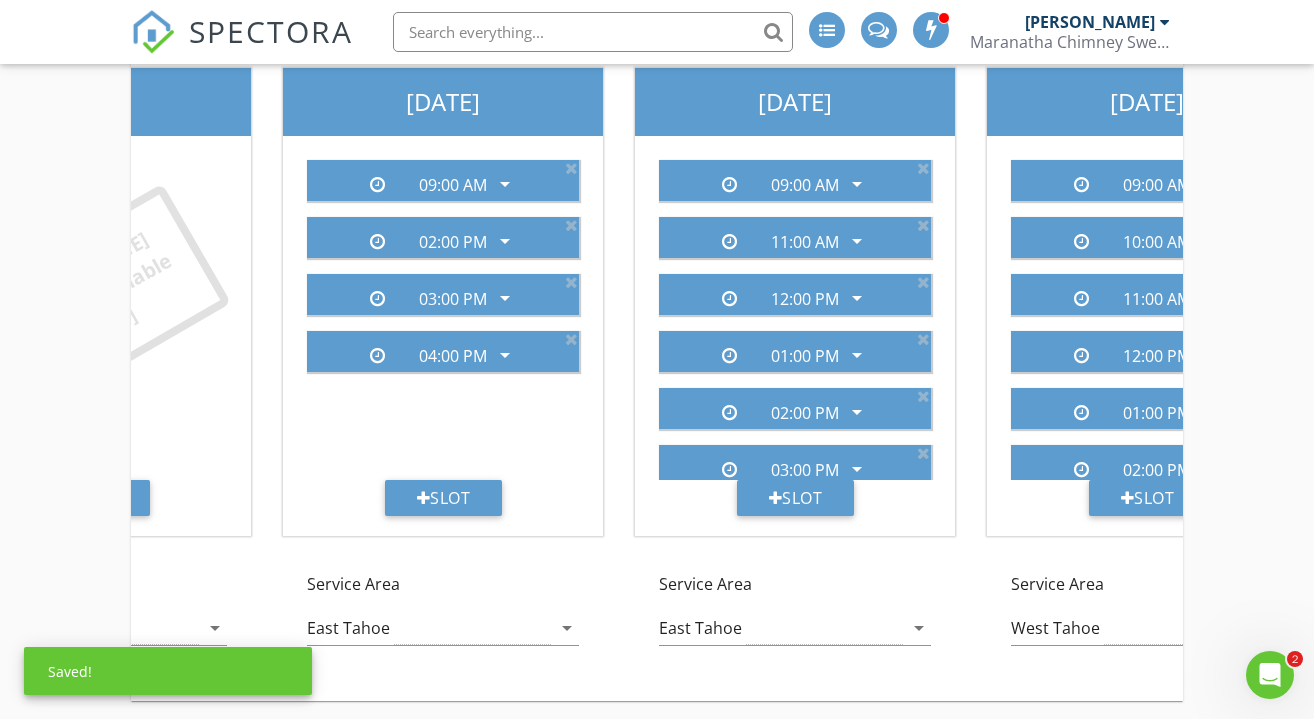 click at bounding box center (923, 225) 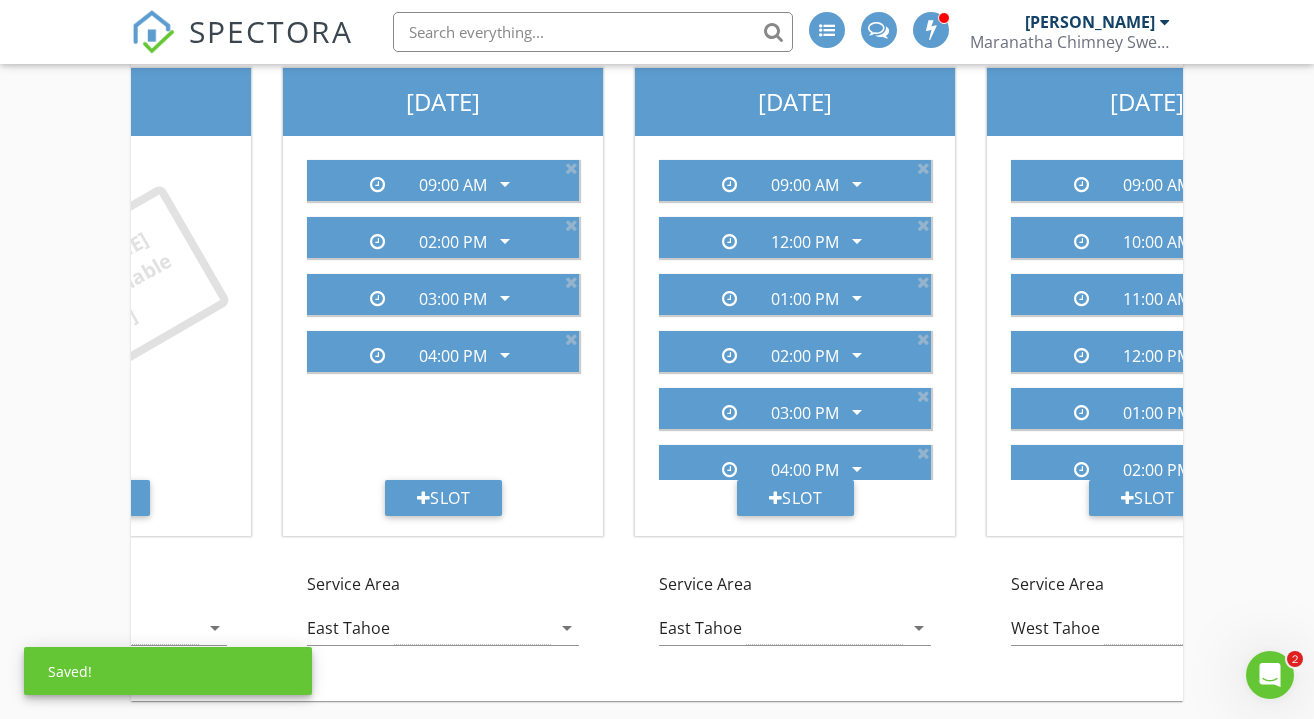 click at bounding box center (923, 225) 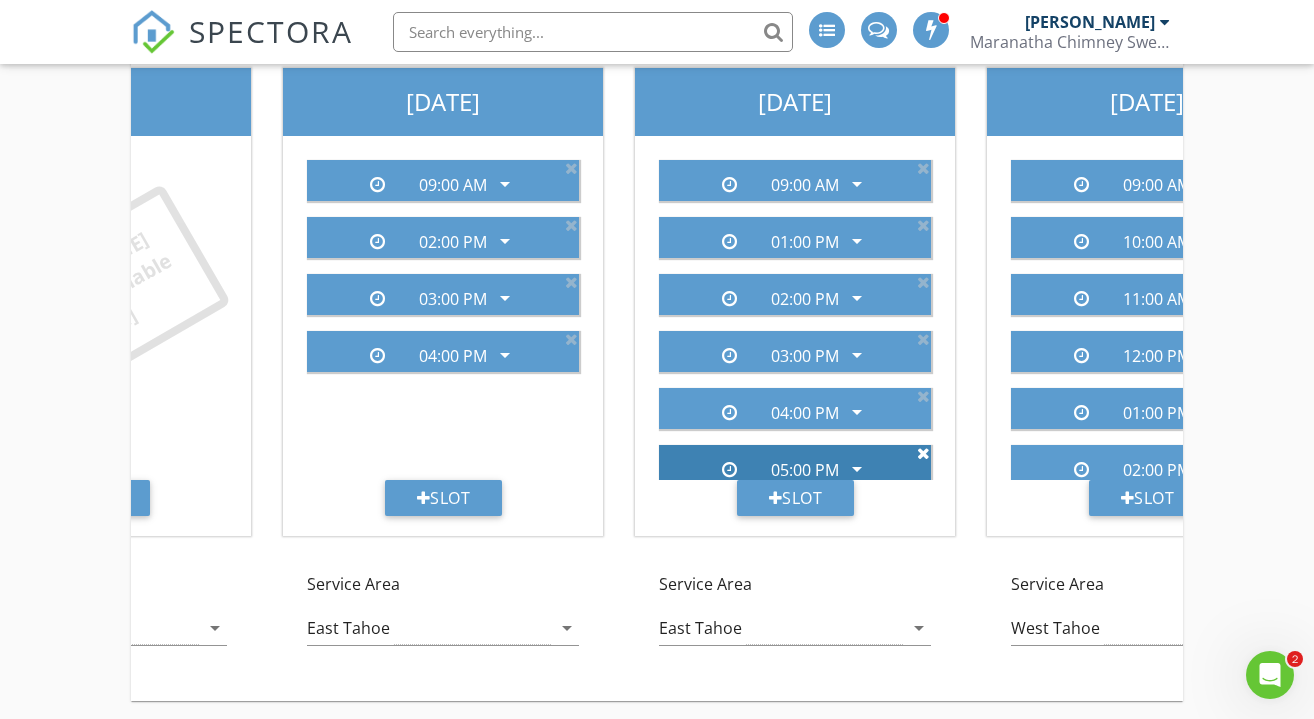 click at bounding box center [923, 453] 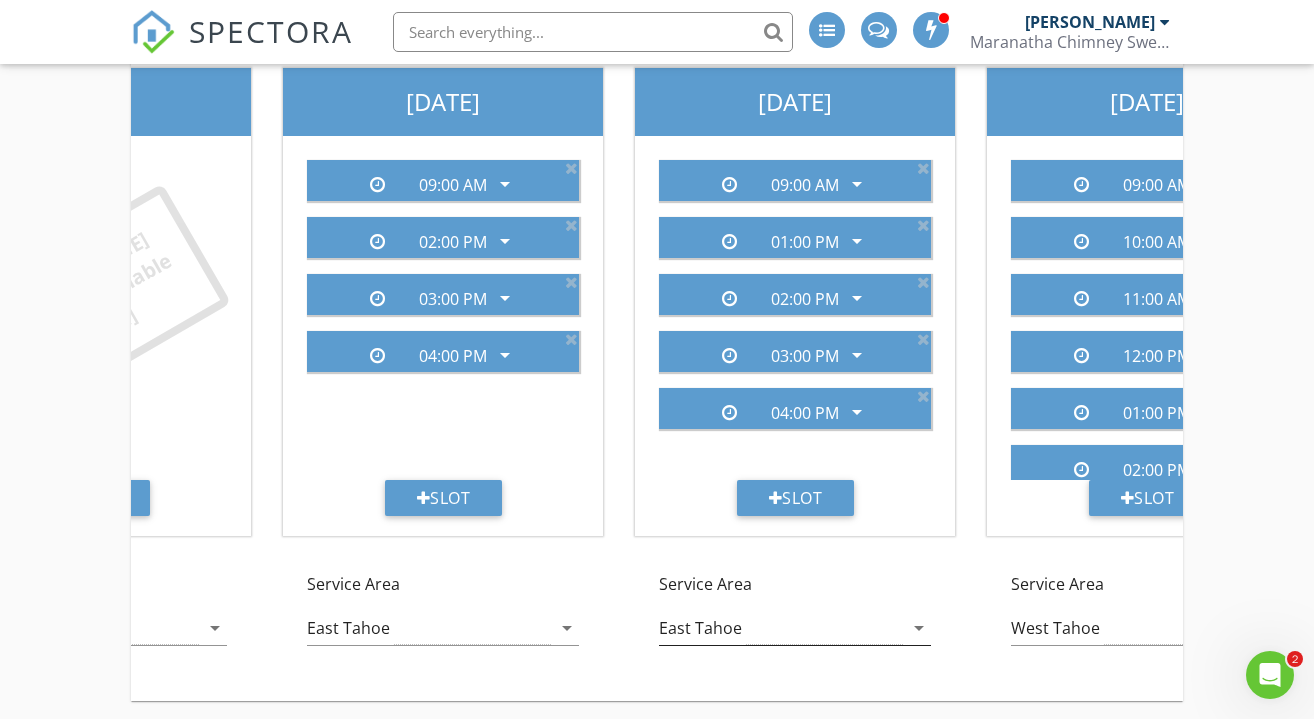 click on "East Tahoe" at bounding box center [781, 628] 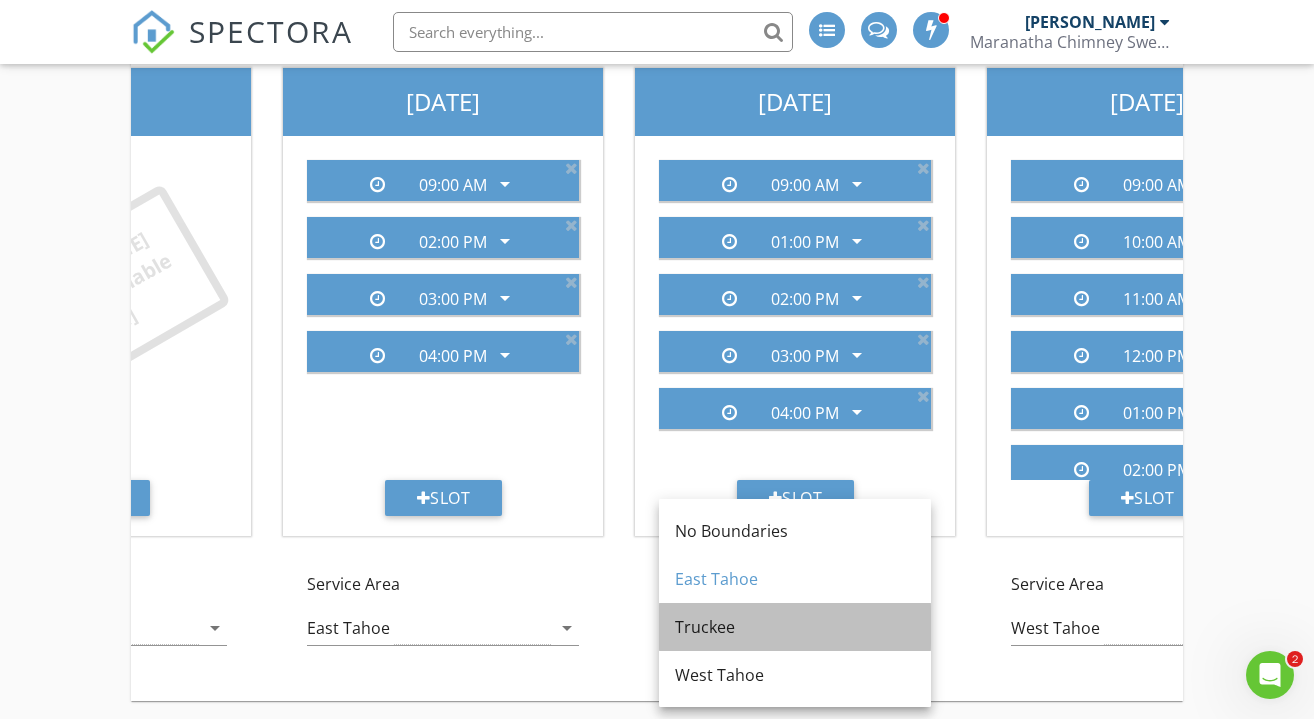 click on "Truckee" at bounding box center (795, 627) 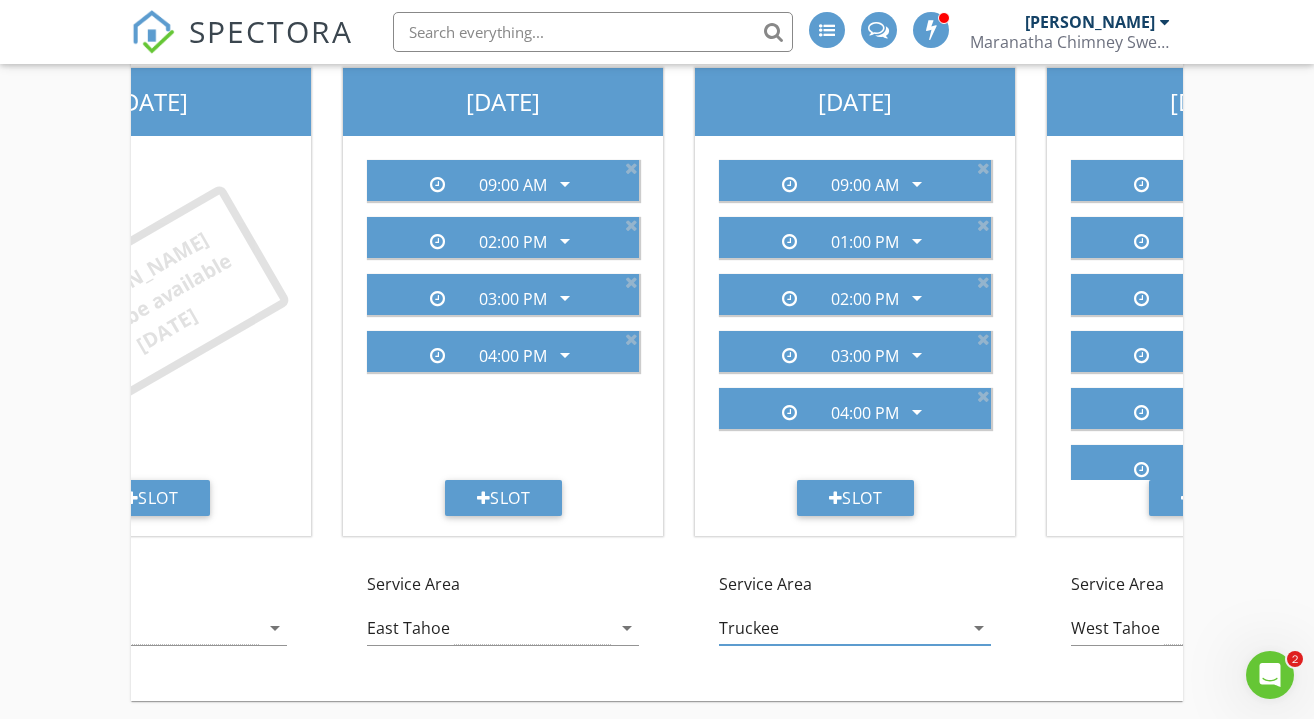 scroll, scrollTop: 0, scrollLeft: 154, axis: horizontal 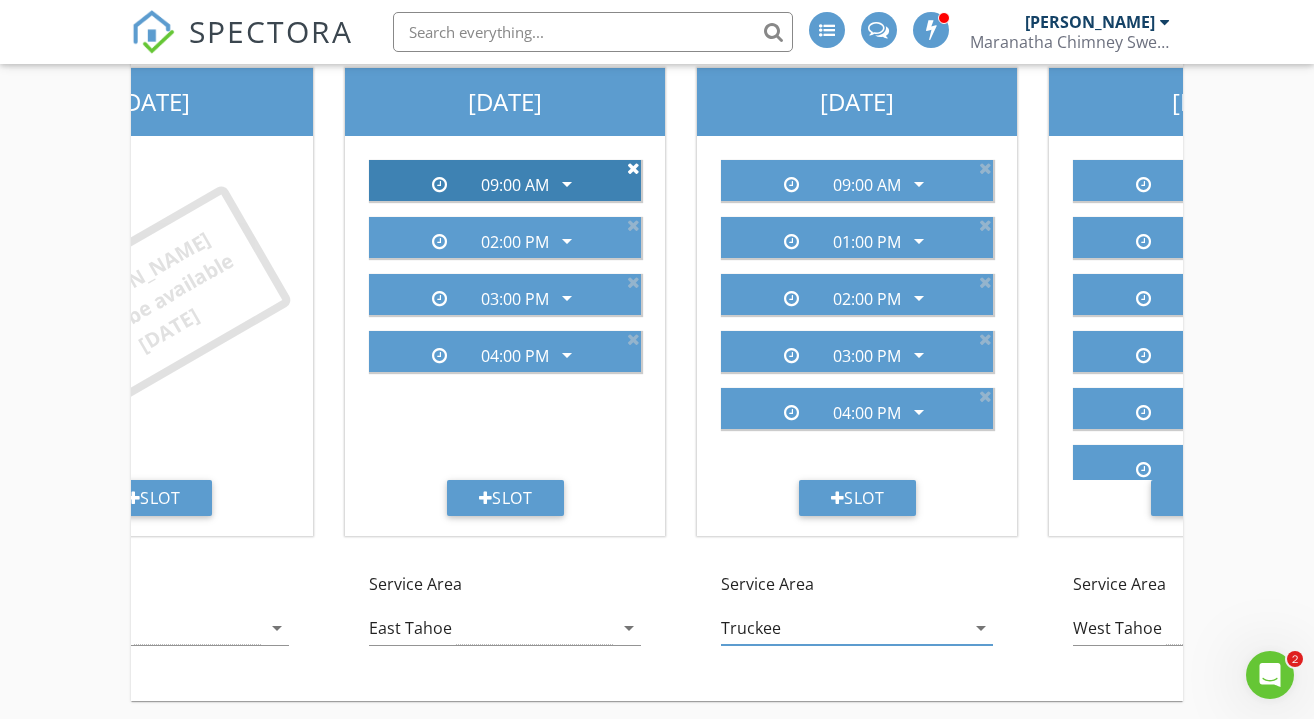 click at bounding box center (633, 168) 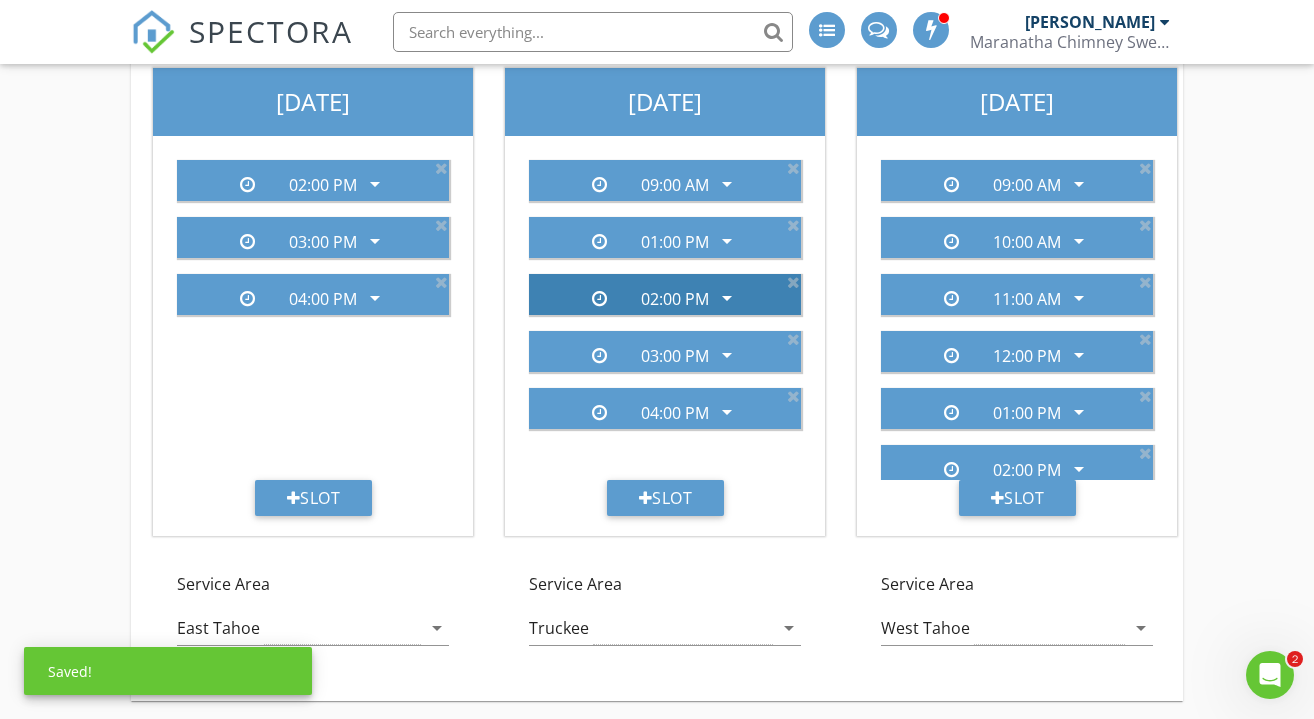 scroll, scrollTop: 0, scrollLeft: 349, axis: horizontal 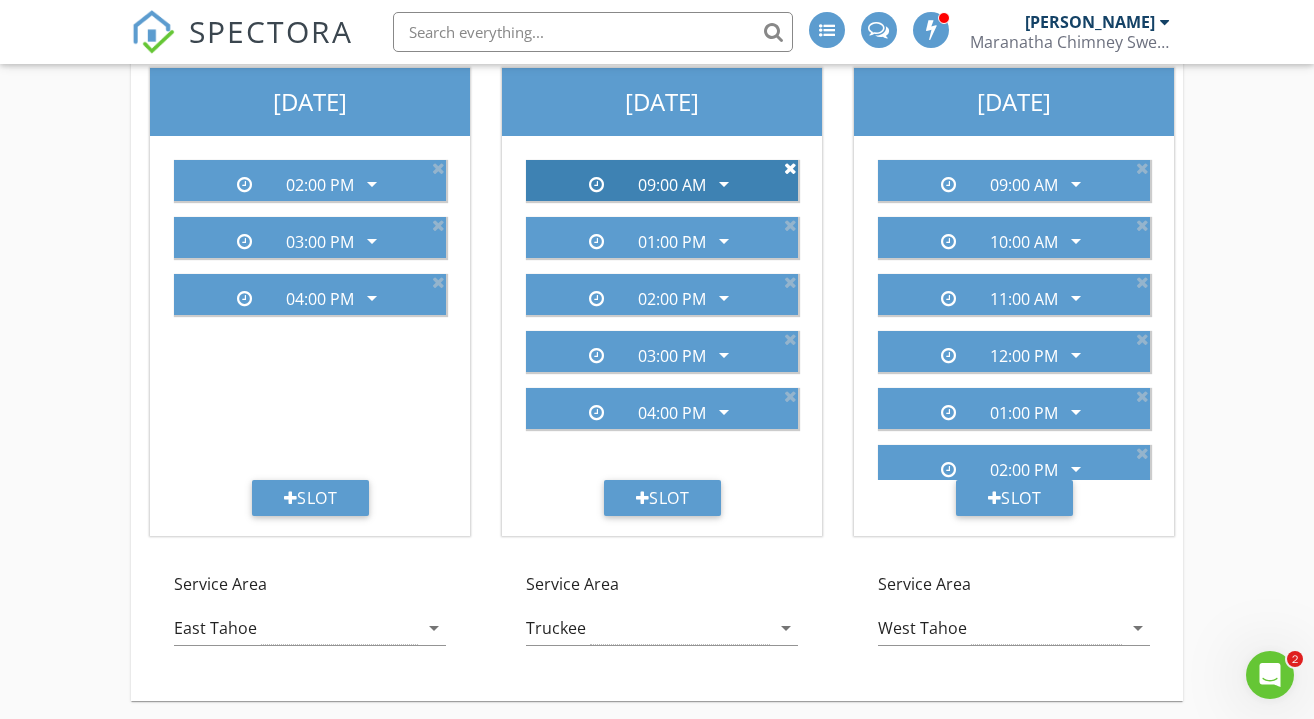 click at bounding box center (790, 168) 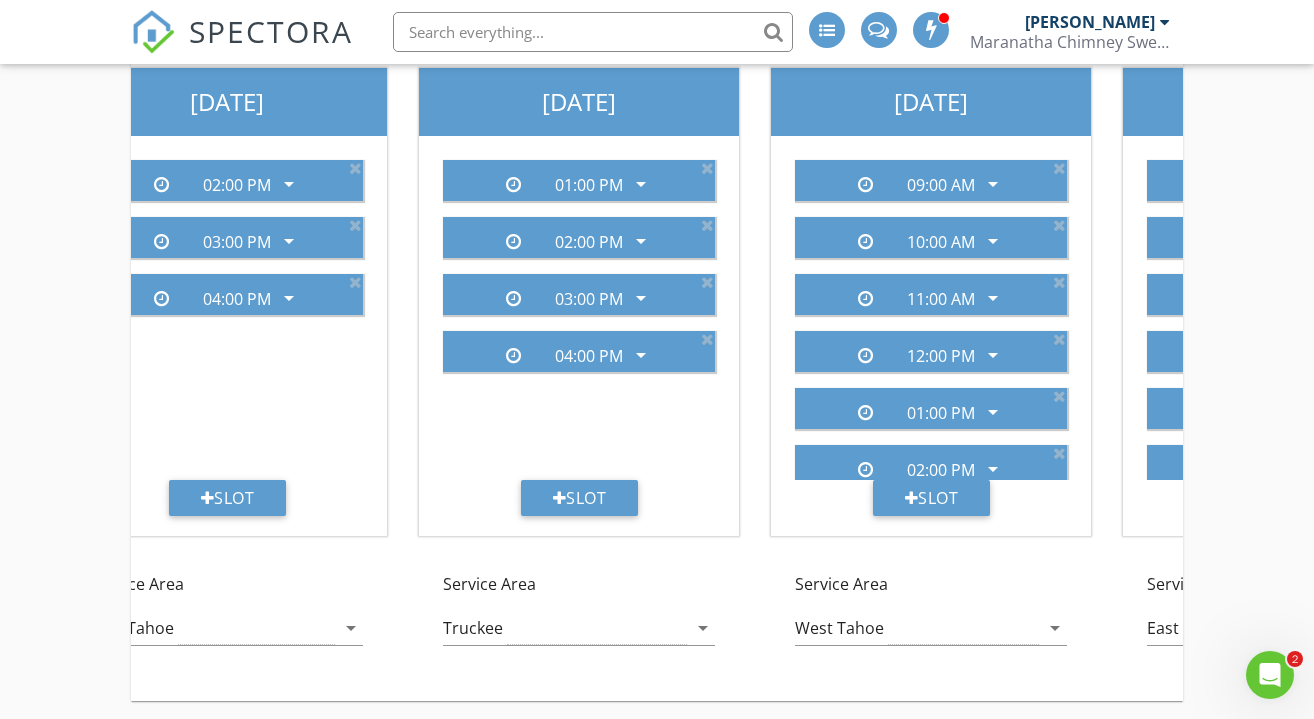scroll, scrollTop: 0, scrollLeft: 439, axis: horizontal 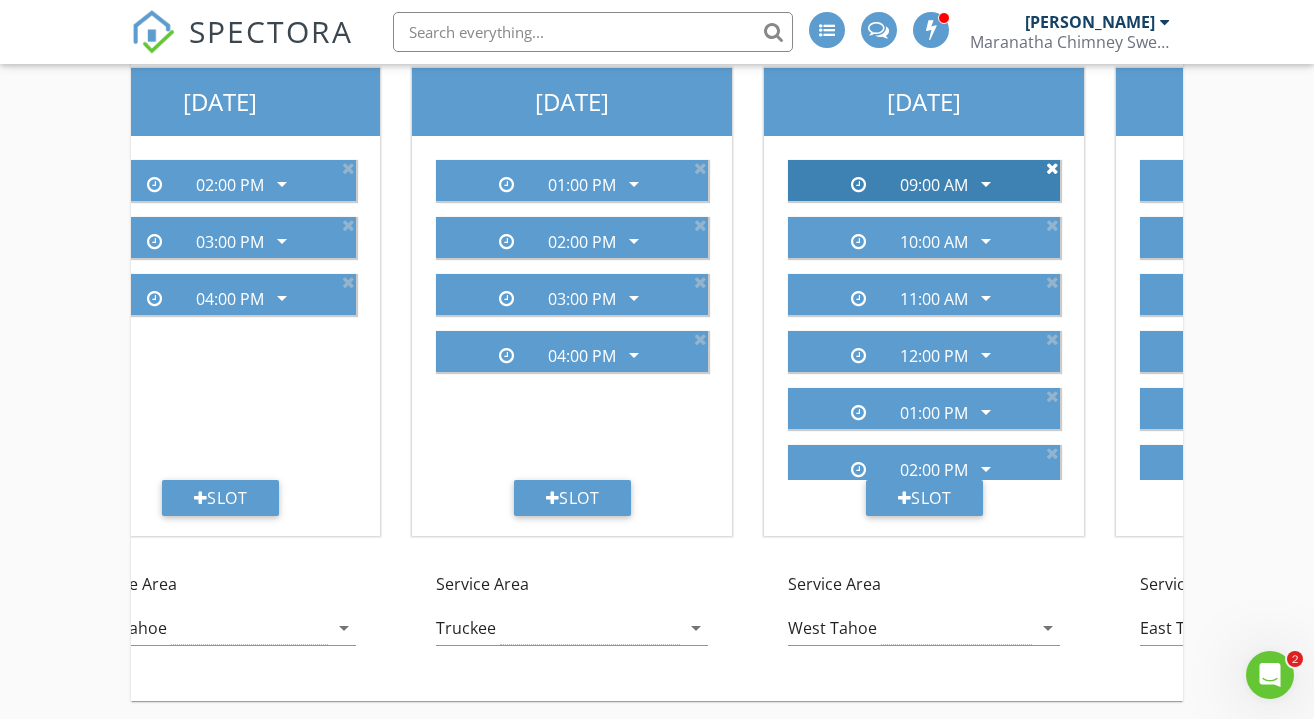 click at bounding box center (1052, 168) 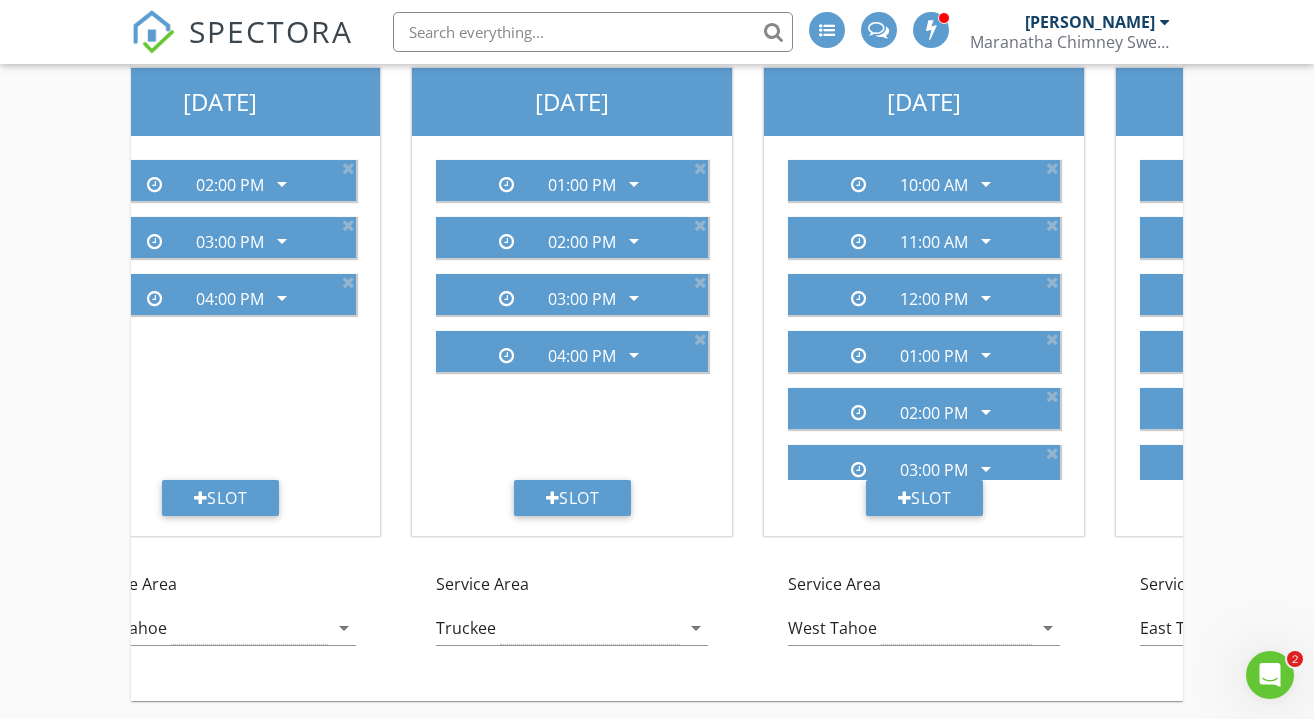 click at bounding box center [1052, 168] 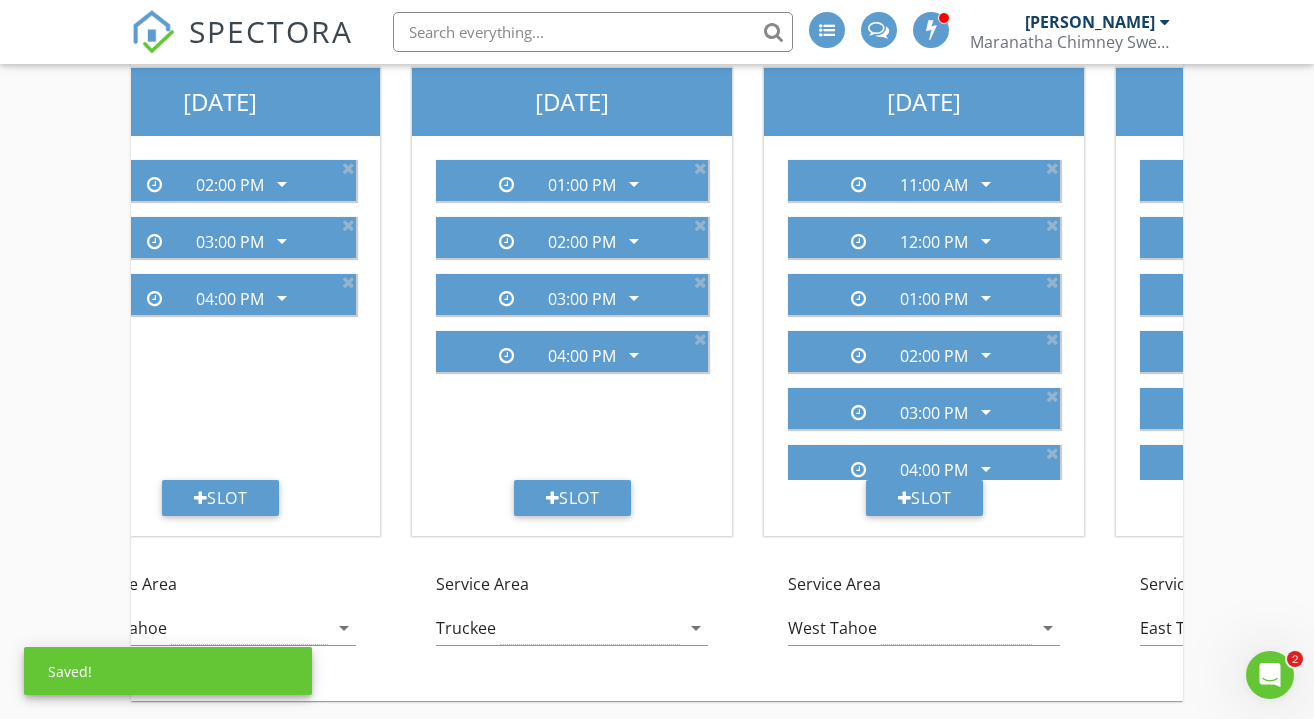 click at bounding box center [1052, 168] 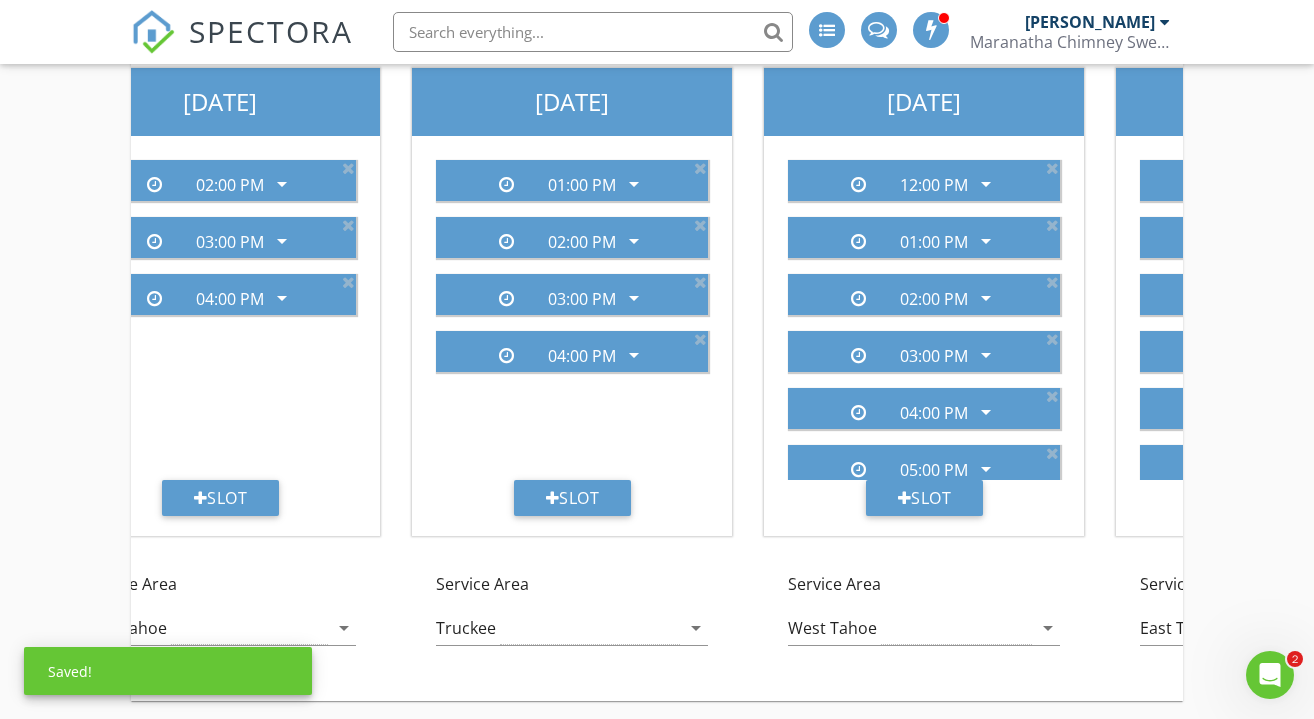 click at bounding box center [1052, 168] 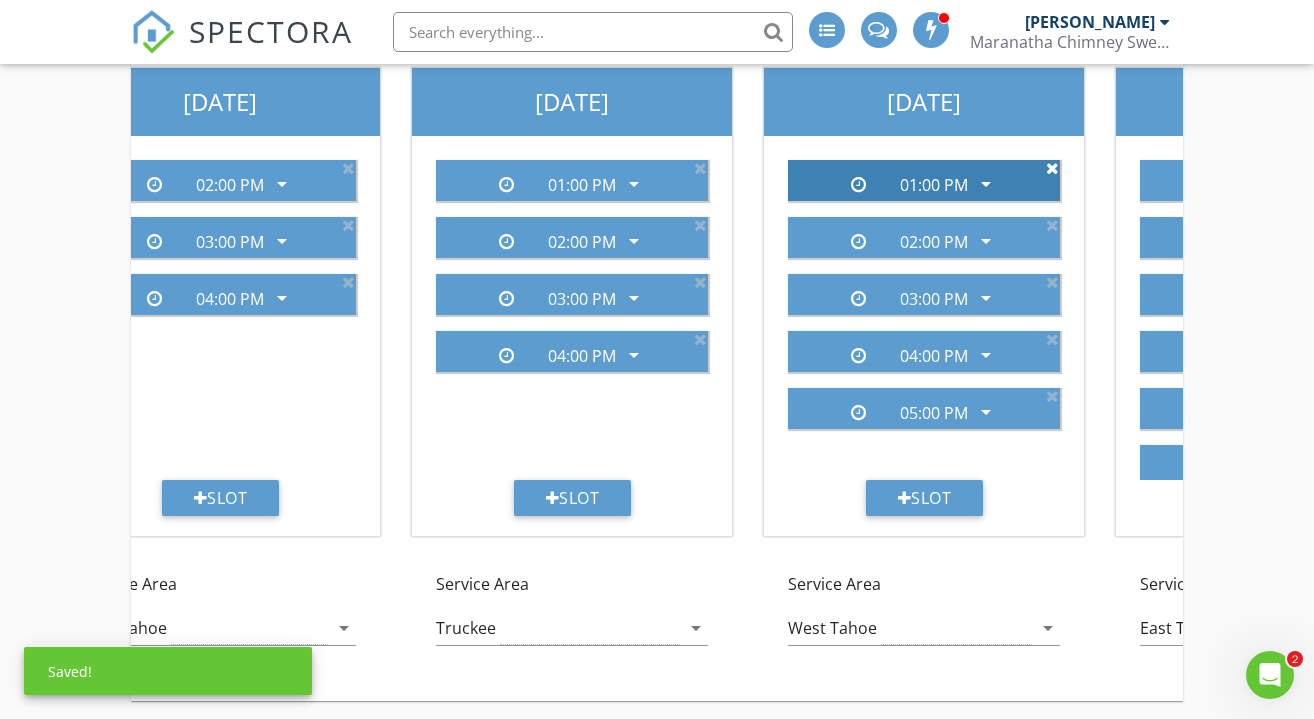 click at bounding box center [1052, 168] 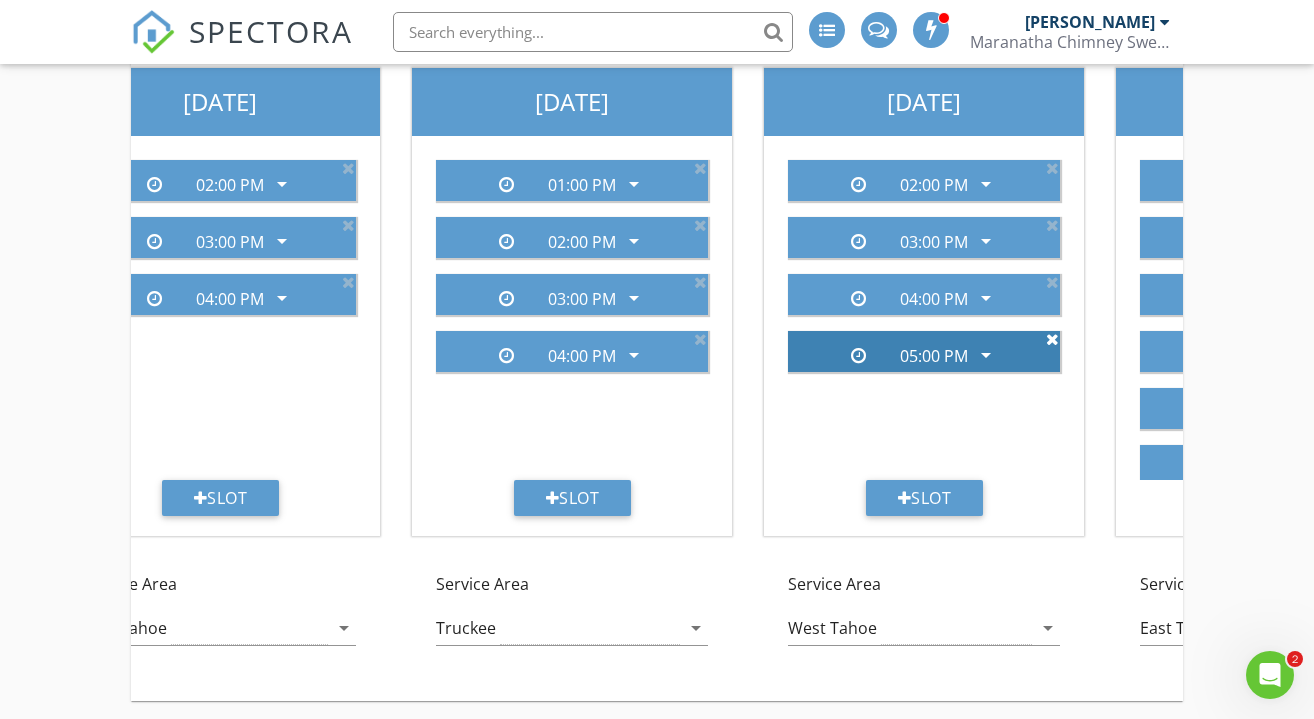 click at bounding box center (1052, 339) 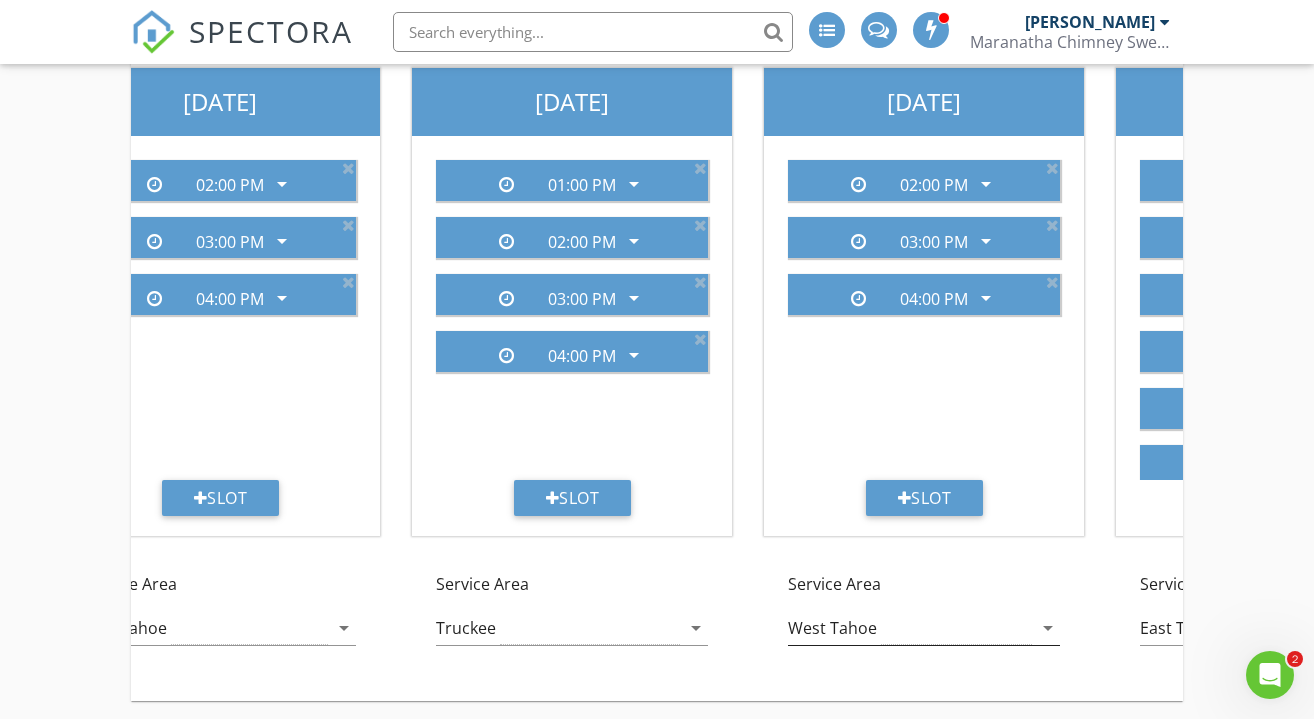 click on "arrow_drop_down" at bounding box center (1048, 628) 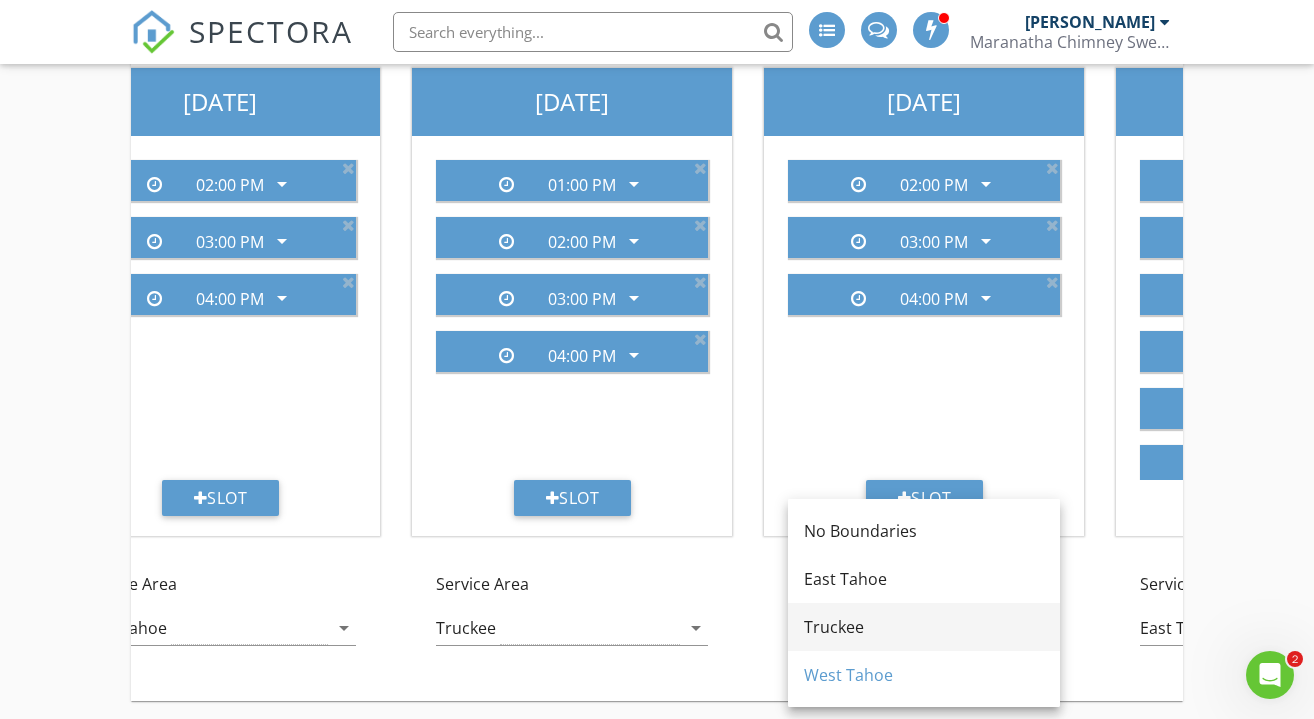 scroll, scrollTop: 434, scrollLeft: 0, axis: vertical 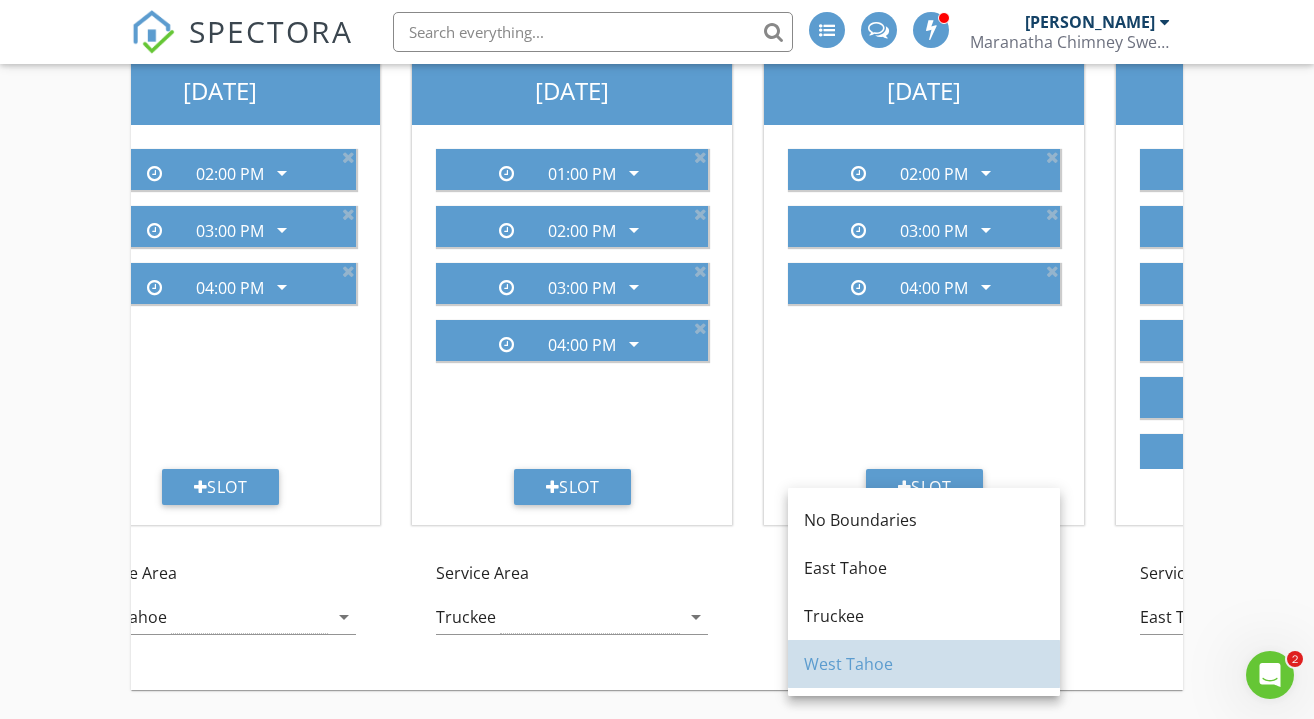 click on "West Tahoe" at bounding box center [924, 664] 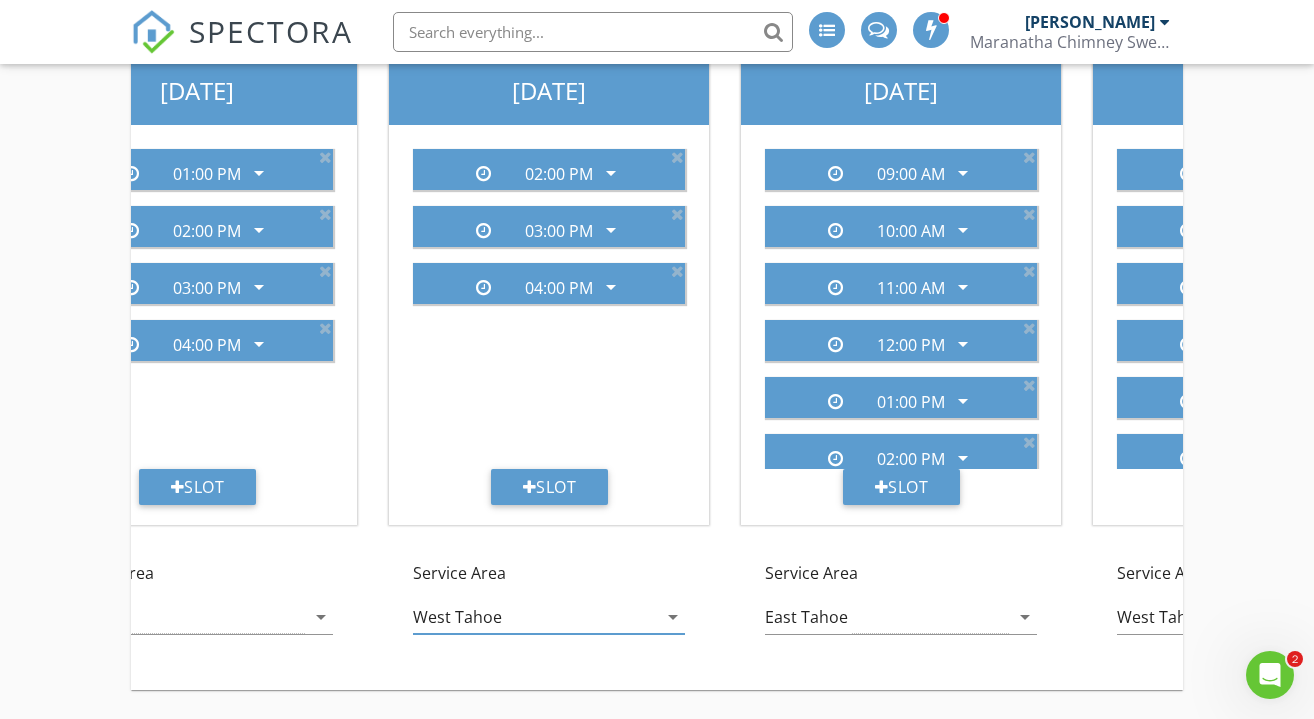 scroll, scrollTop: 0, scrollLeft: 815, axis: horizontal 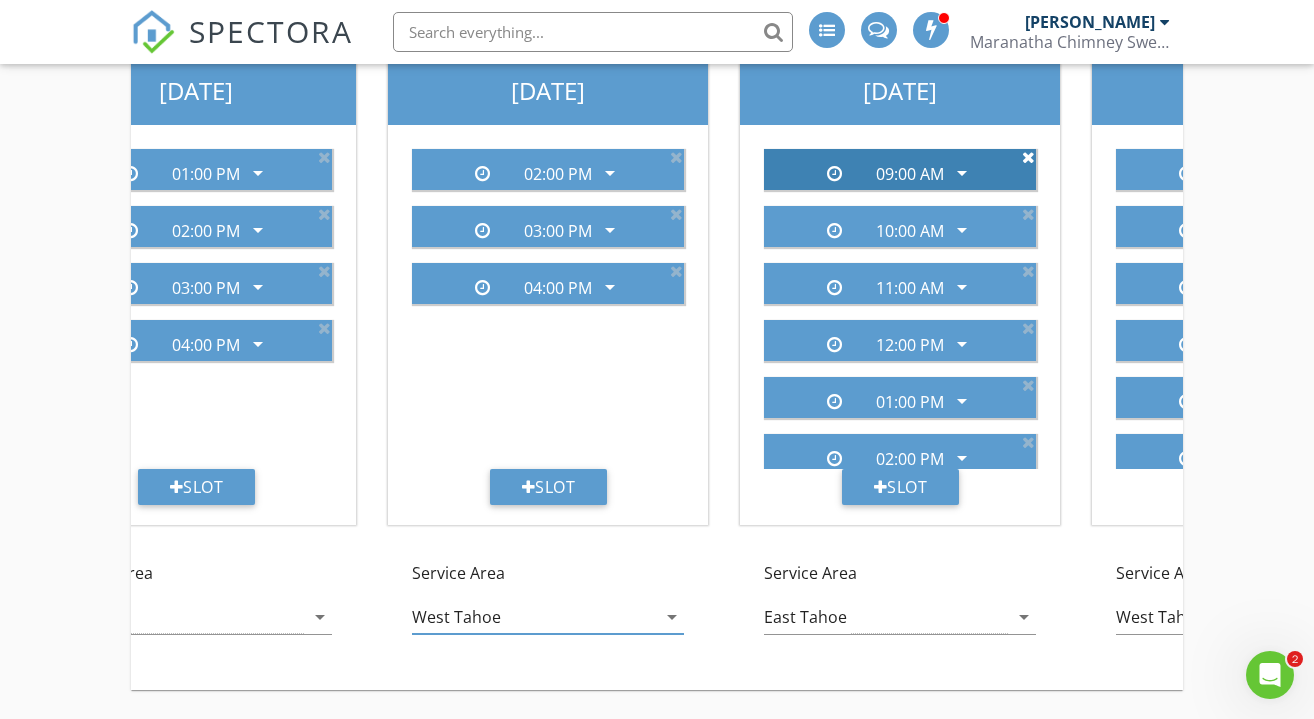 click at bounding box center (1028, 157) 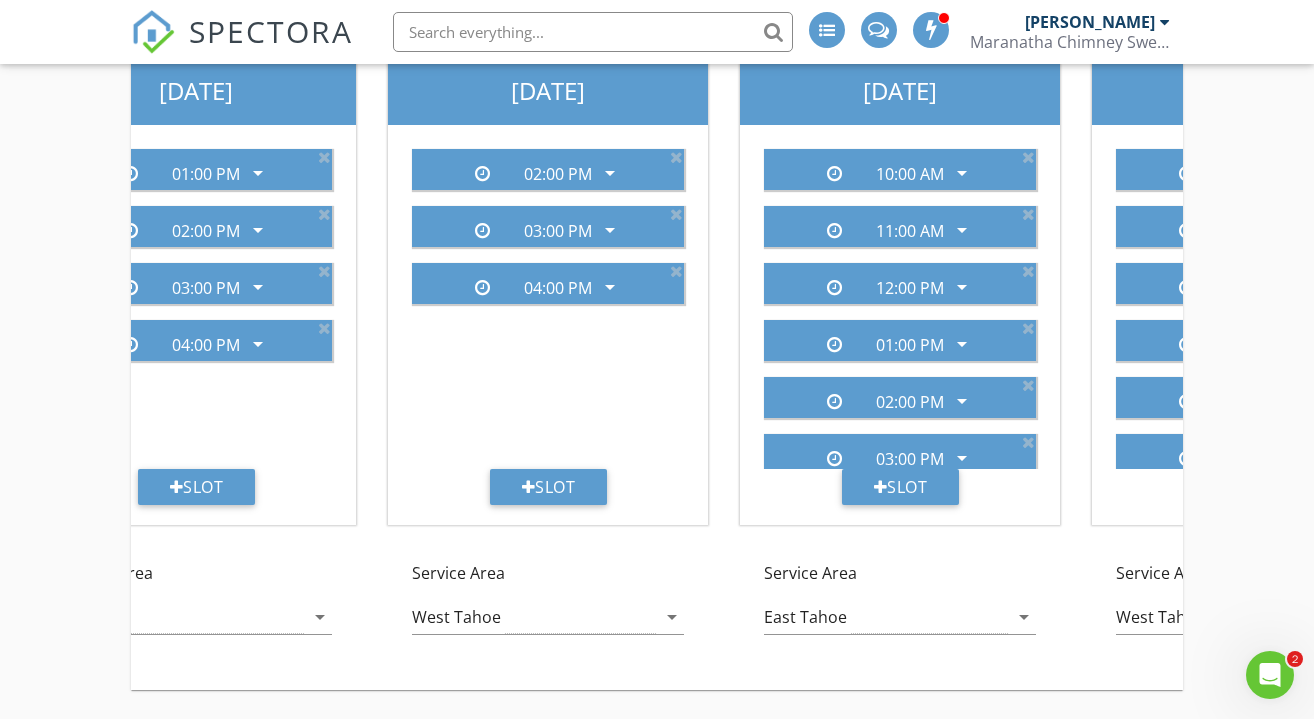 click at bounding box center [1028, 157] 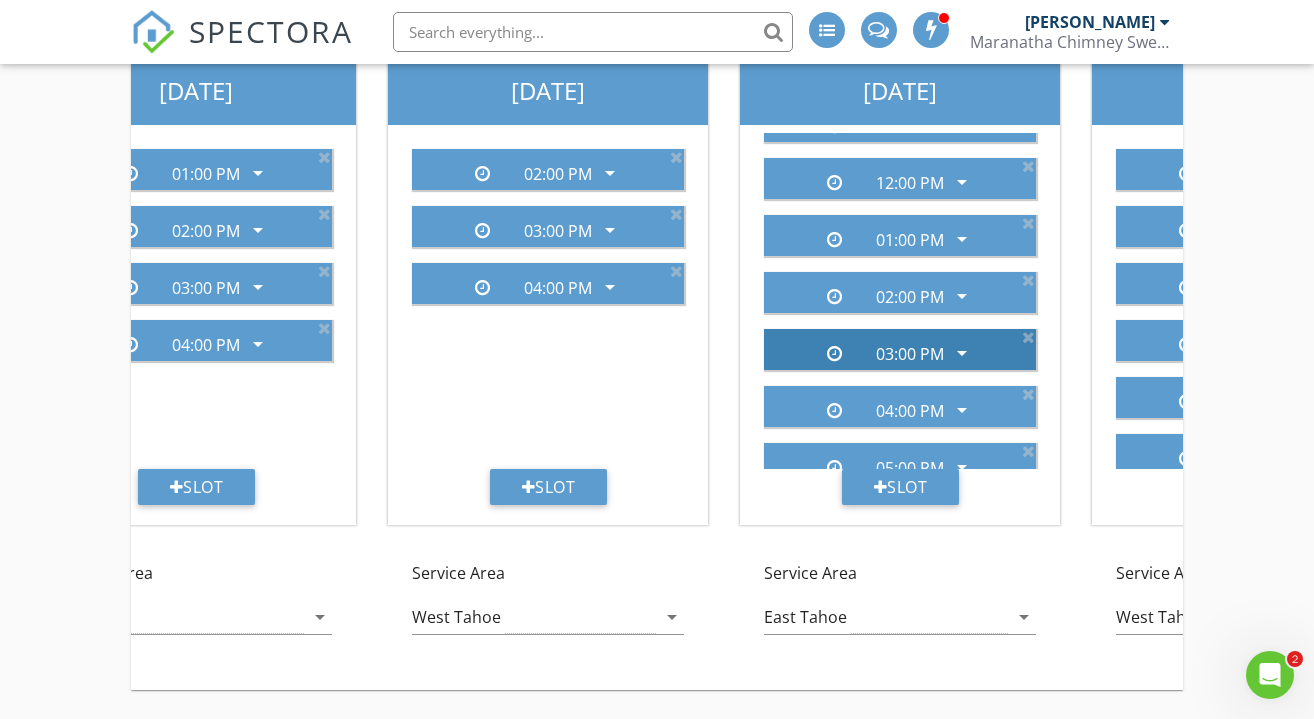 scroll, scrollTop: 79, scrollLeft: 0, axis: vertical 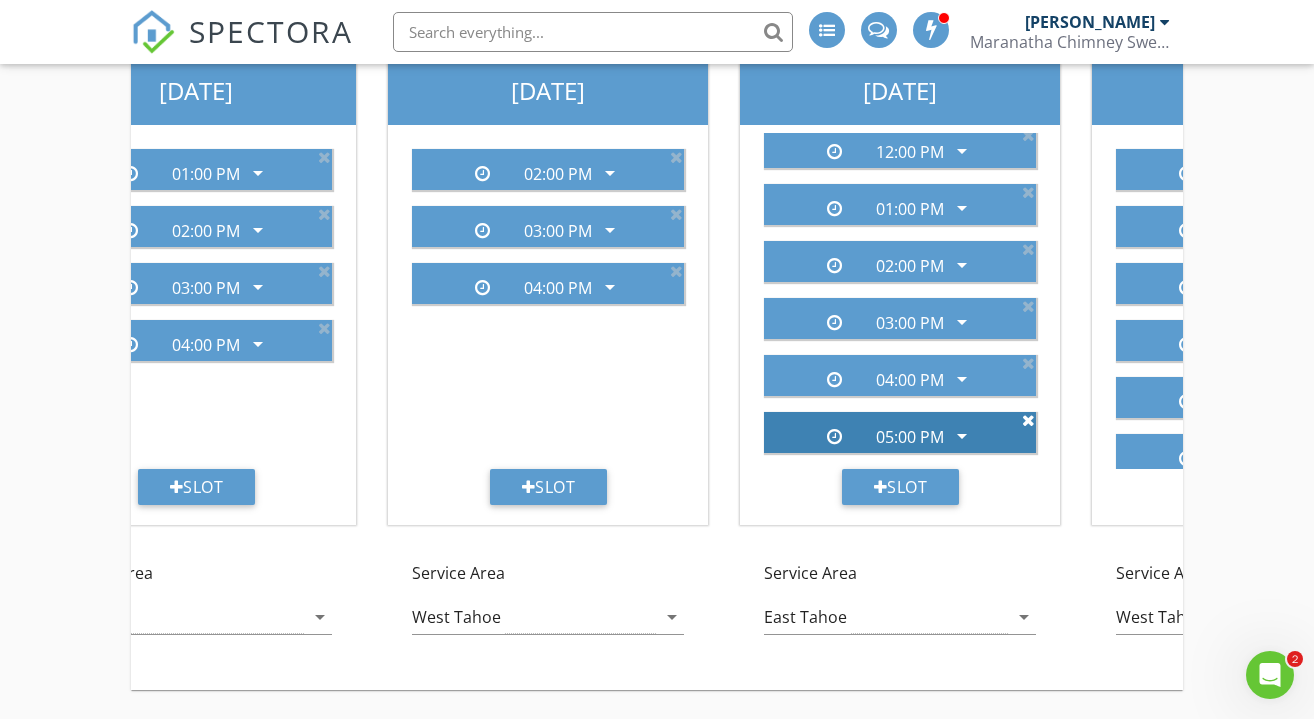 click at bounding box center [1028, 420] 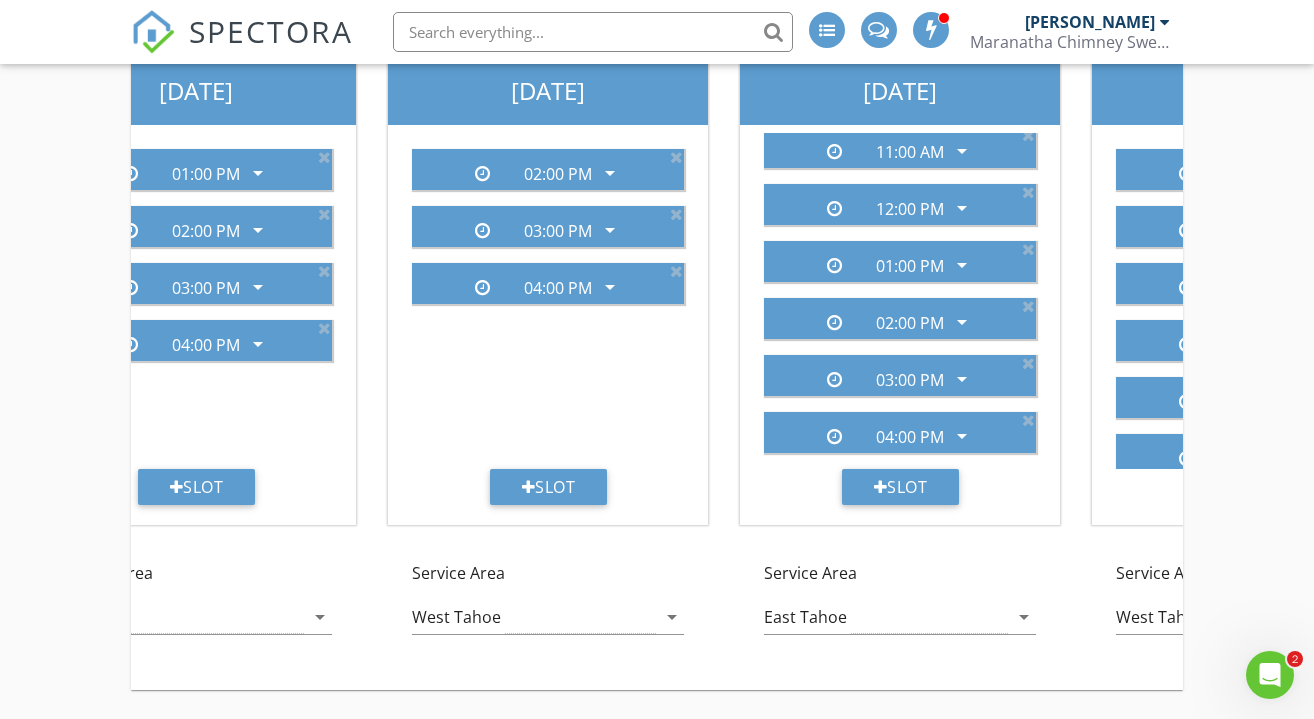 scroll, scrollTop: 0, scrollLeft: 0, axis: both 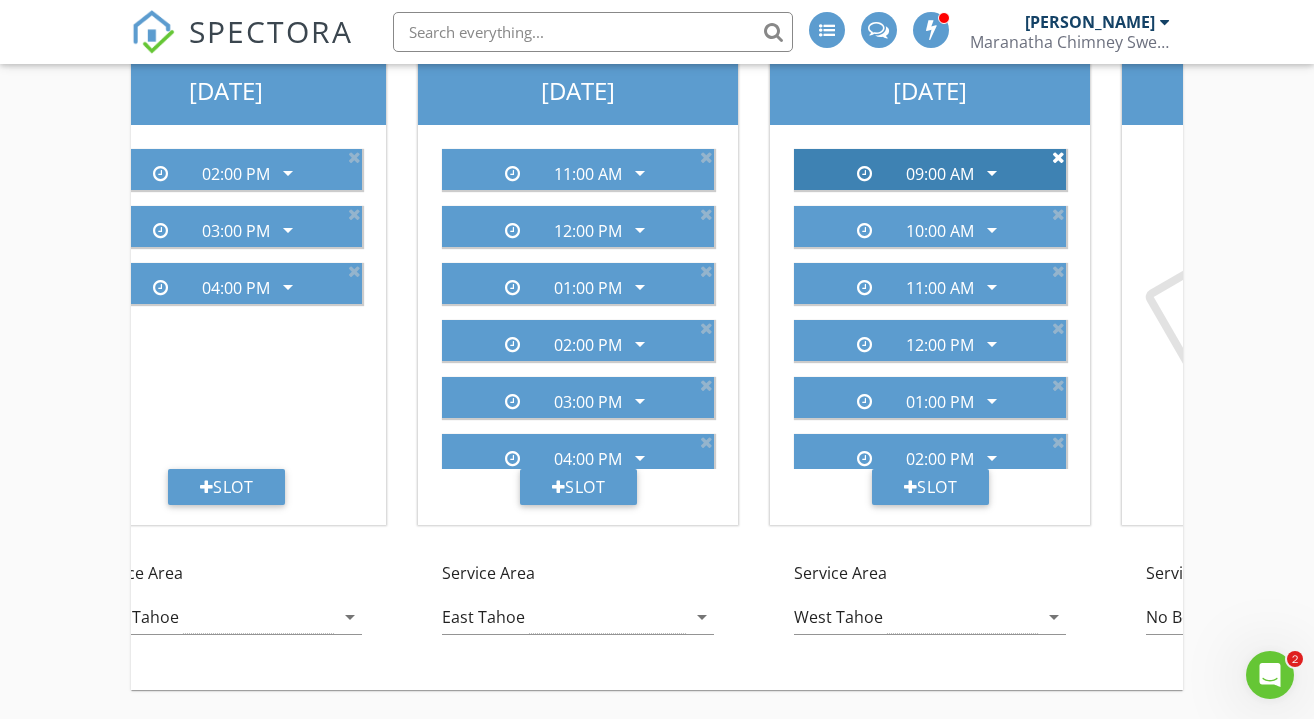 click at bounding box center [1058, 157] 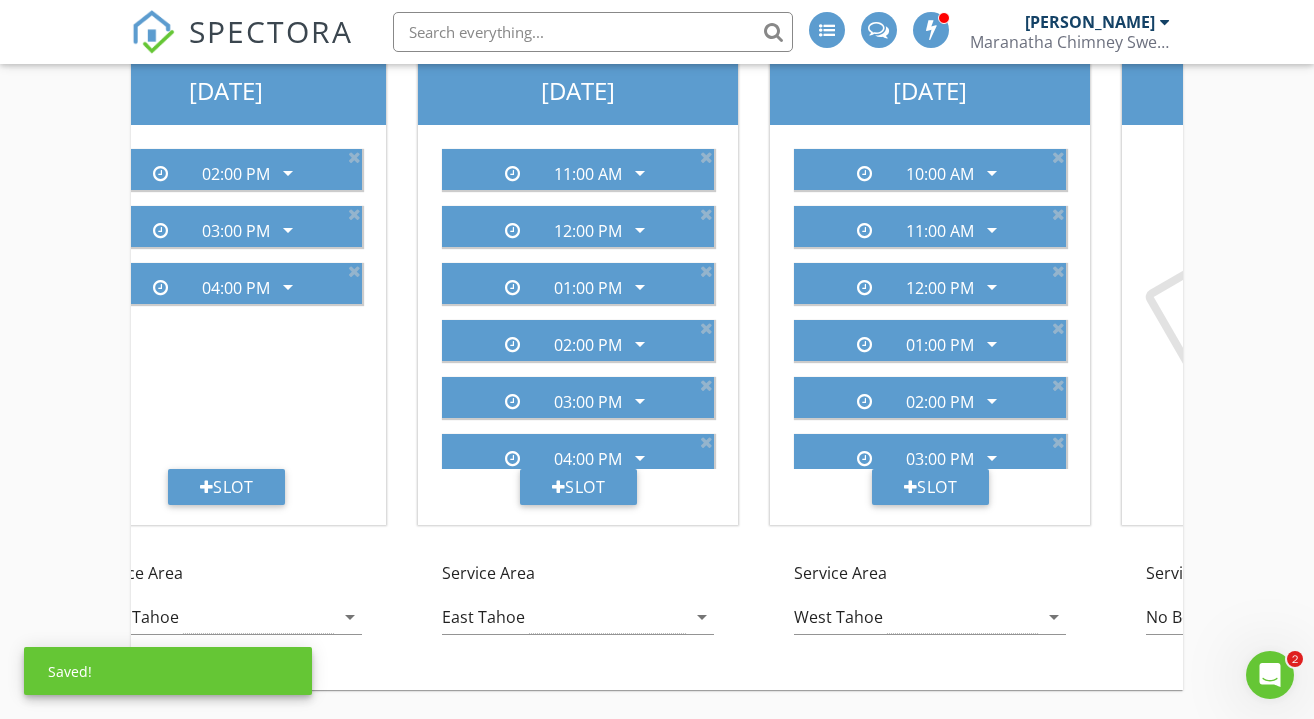 click at bounding box center [1058, 157] 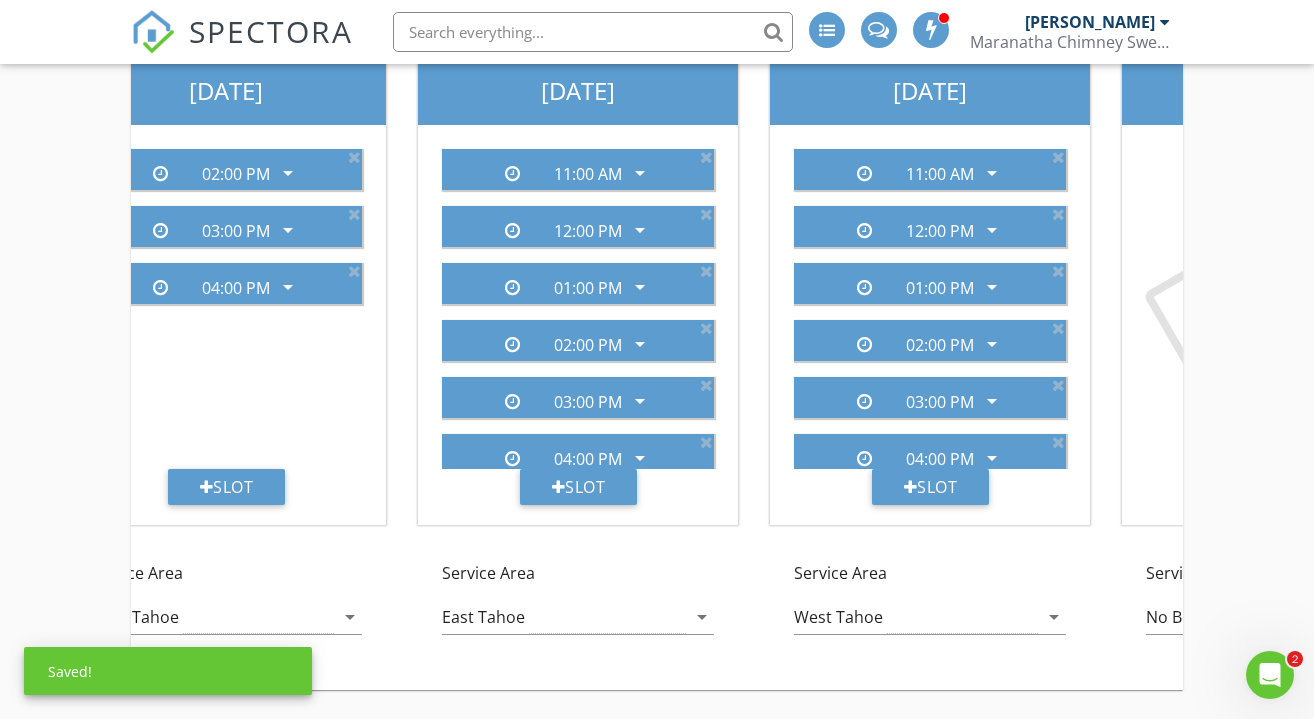 click at bounding box center (1058, 157) 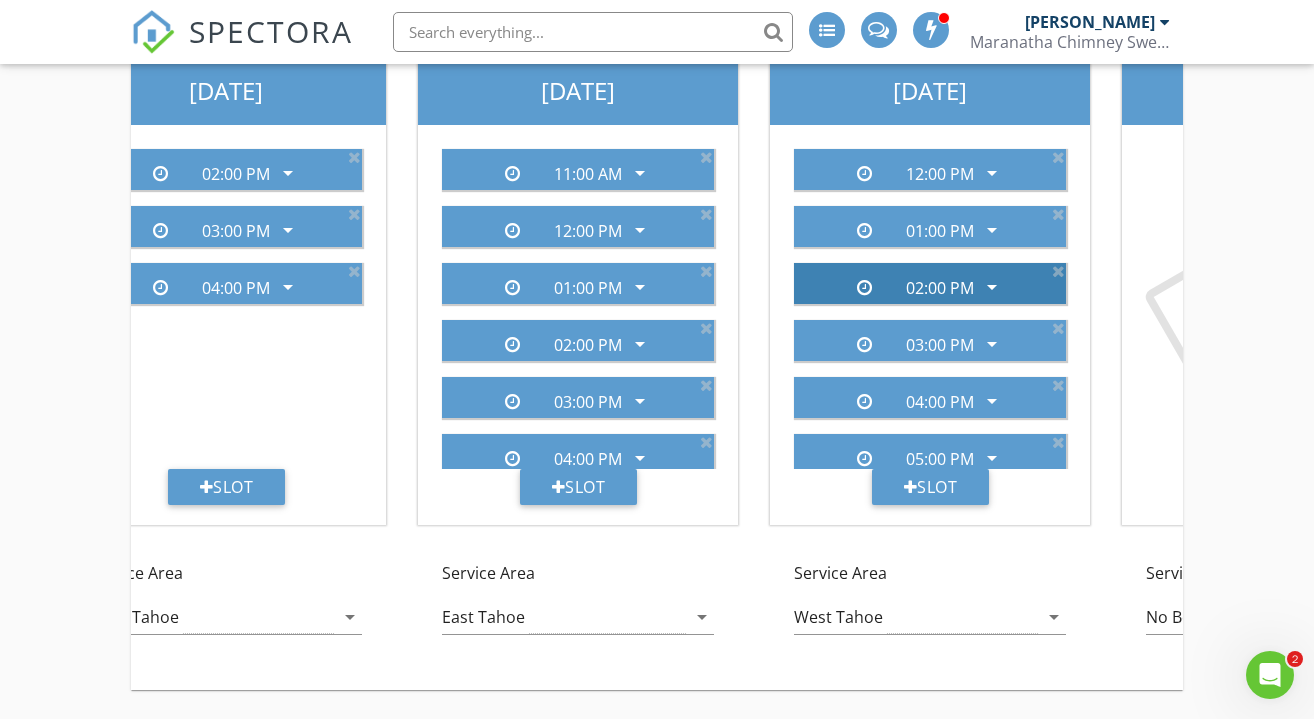 scroll, scrollTop: 22, scrollLeft: 0, axis: vertical 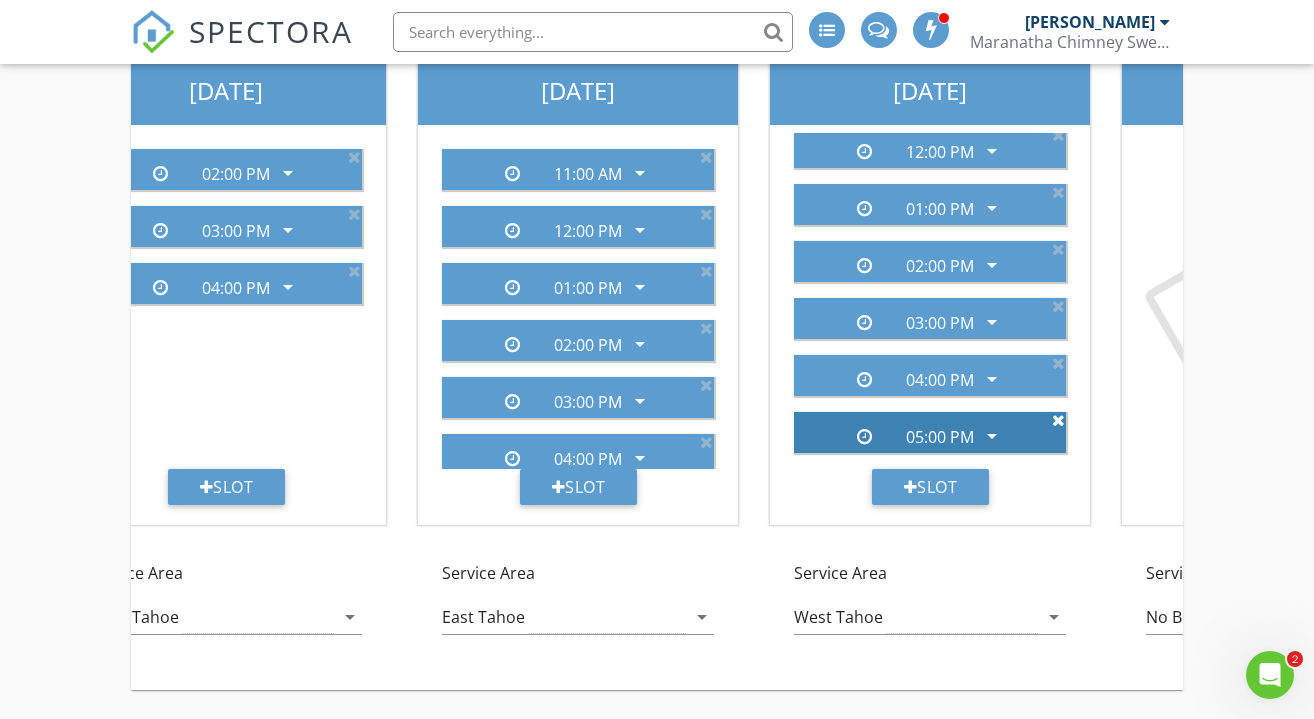 click at bounding box center (1058, 420) 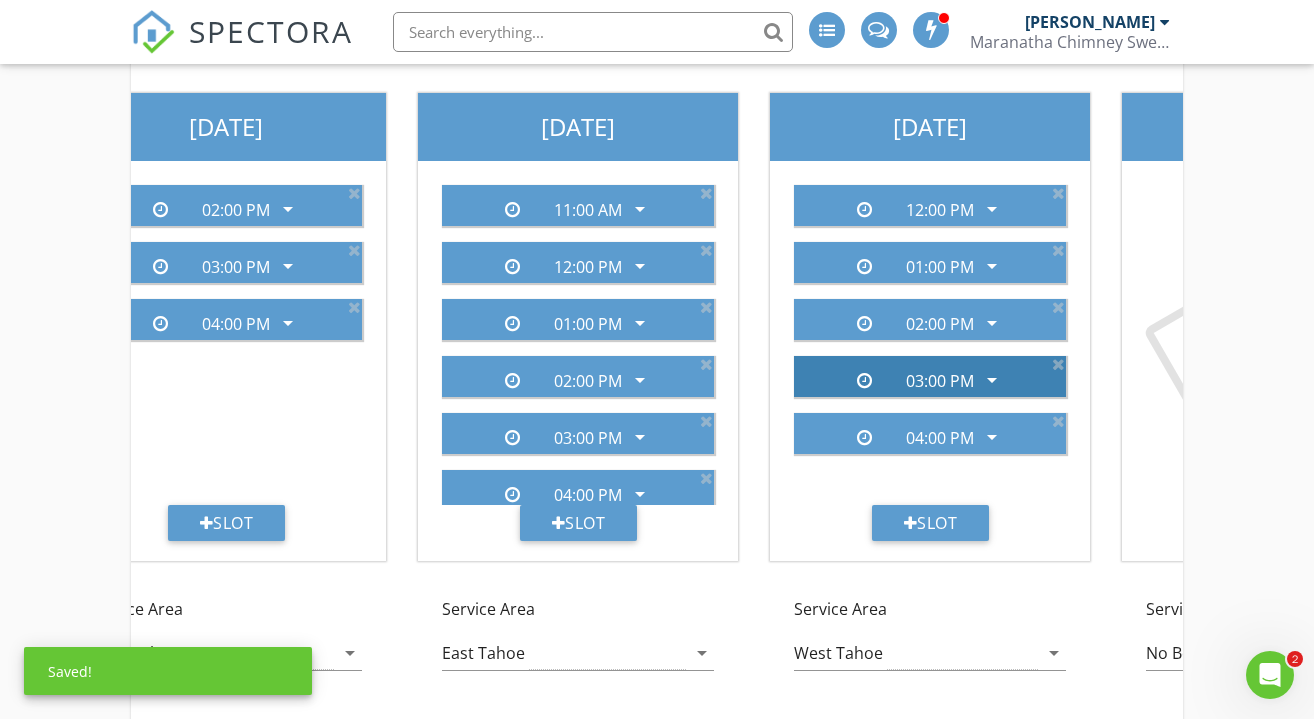 scroll, scrollTop: 400, scrollLeft: 0, axis: vertical 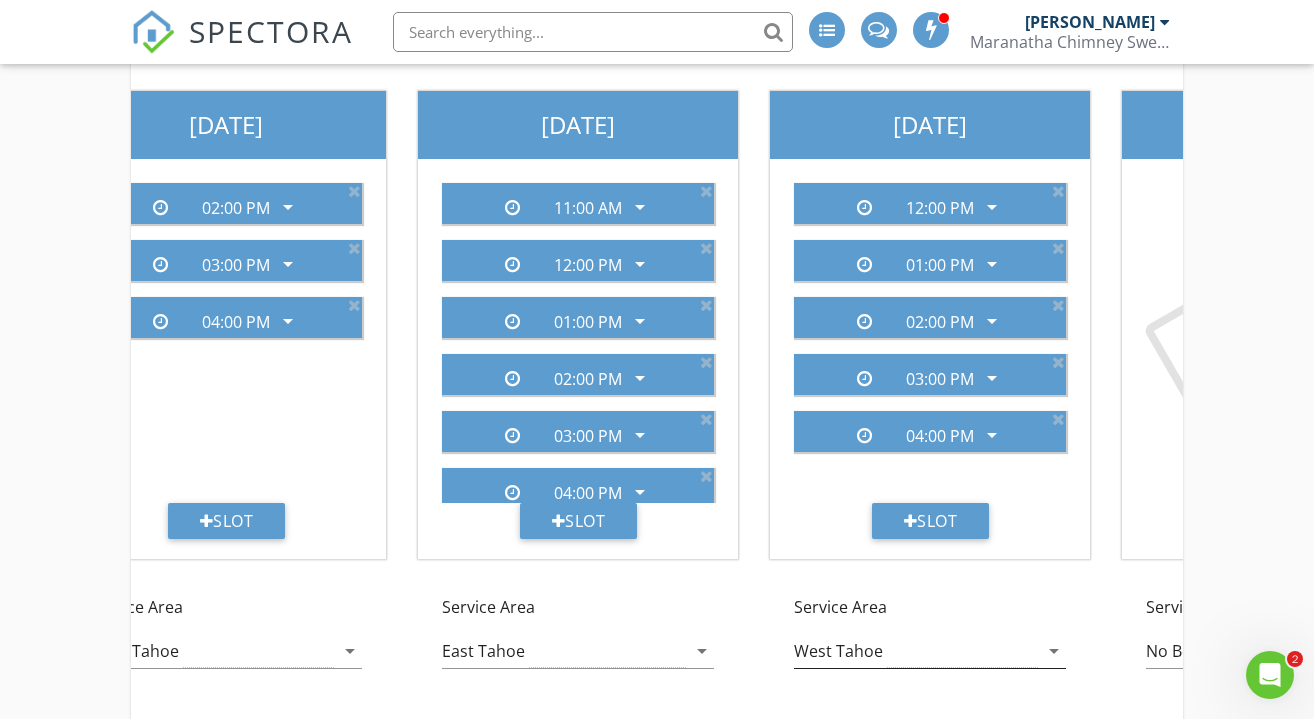 click on "arrow_drop_down" at bounding box center (1054, 651) 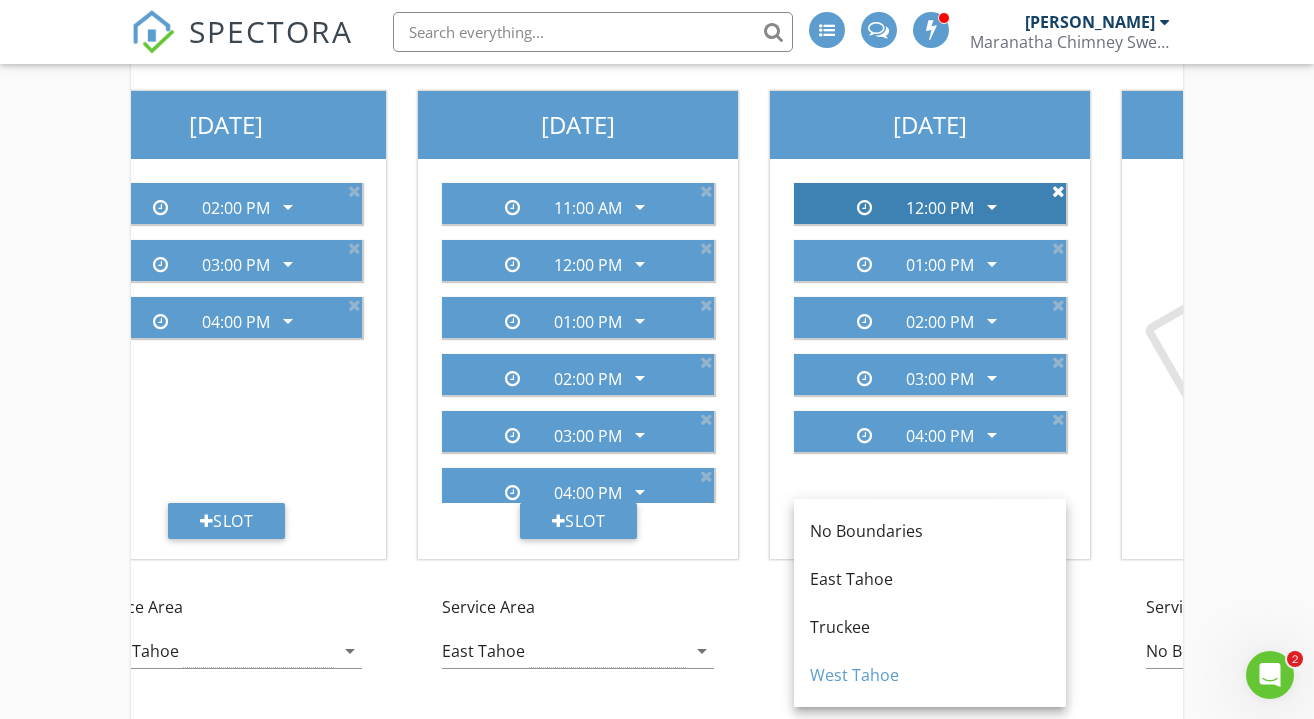click at bounding box center (1058, 191) 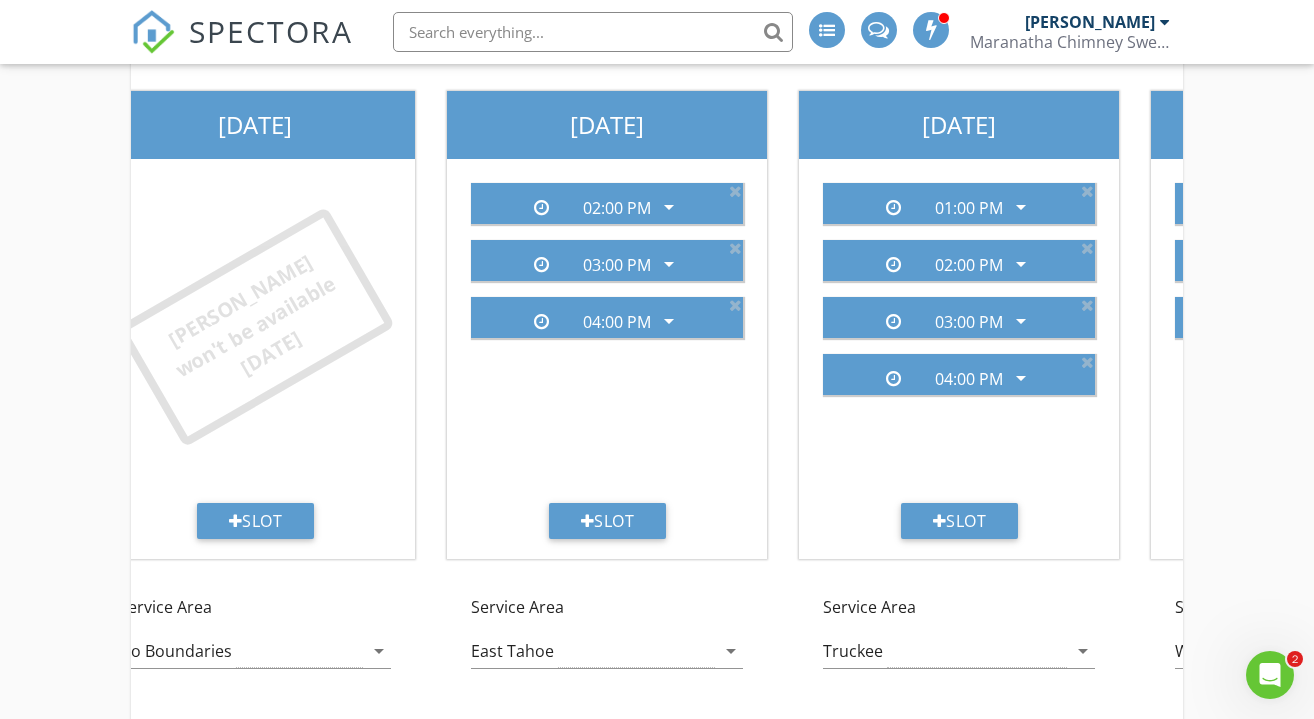scroll, scrollTop: 0, scrollLeft: 0, axis: both 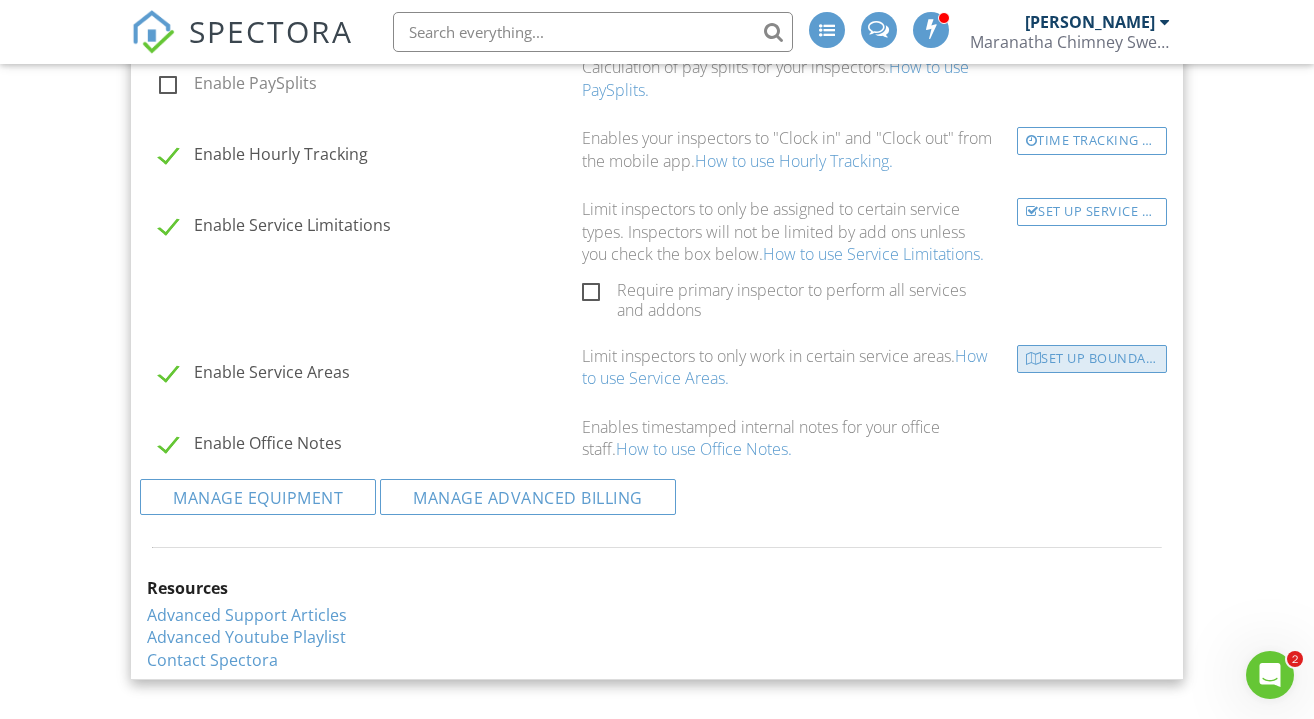 click on "Set Up Boundaries" at bounding box center [1092, 359] 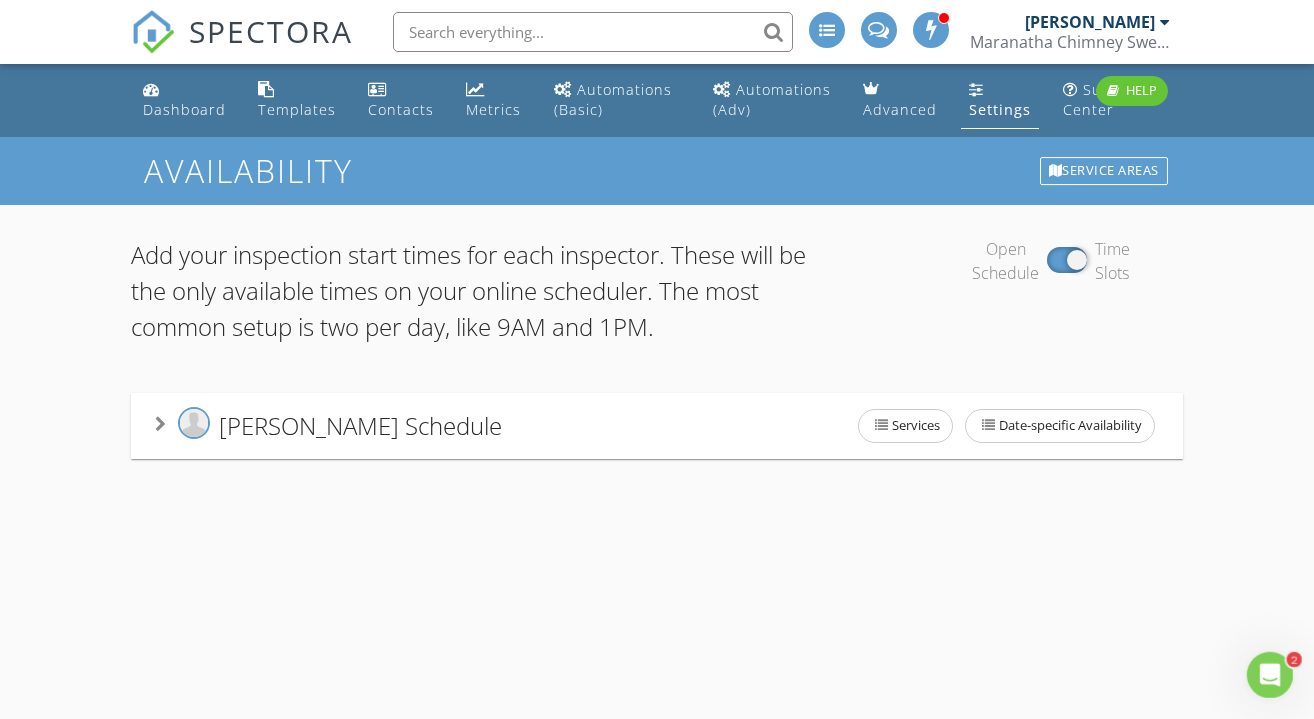 scroll, scrollTop: 0, scrollLeft: 0, axis: both 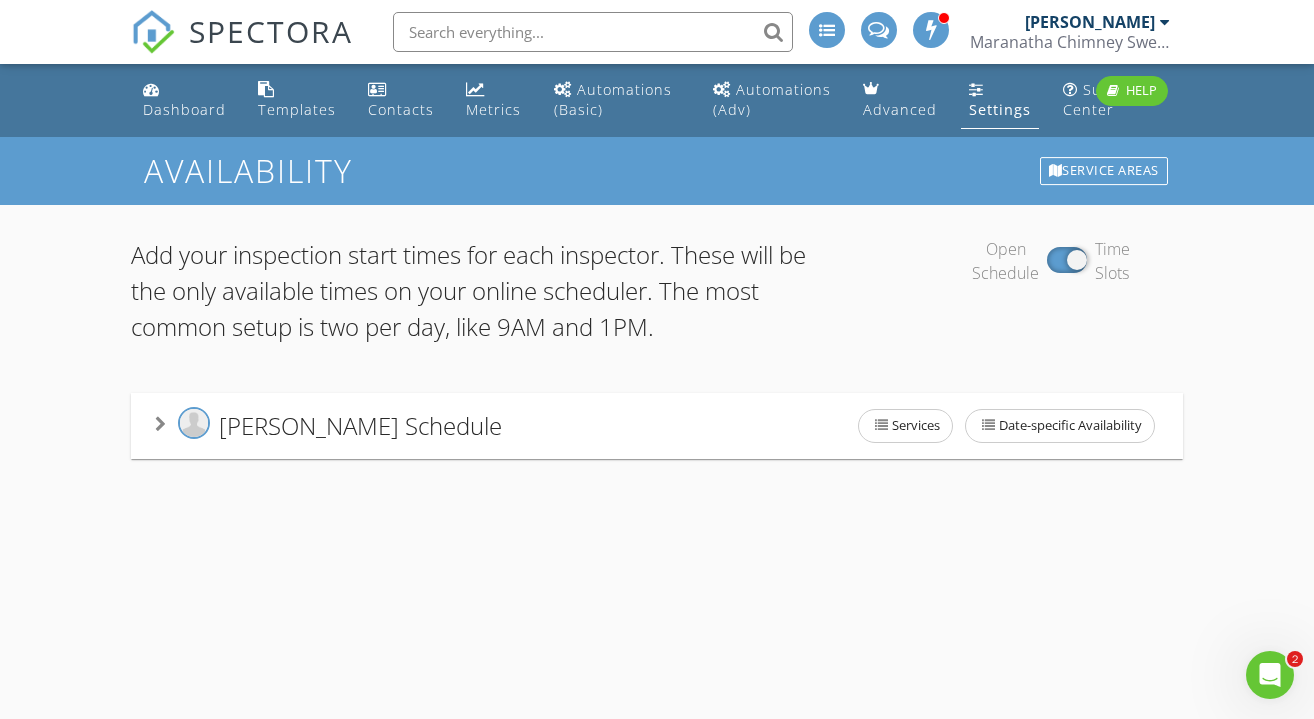 click at bounding box center (160, 424) 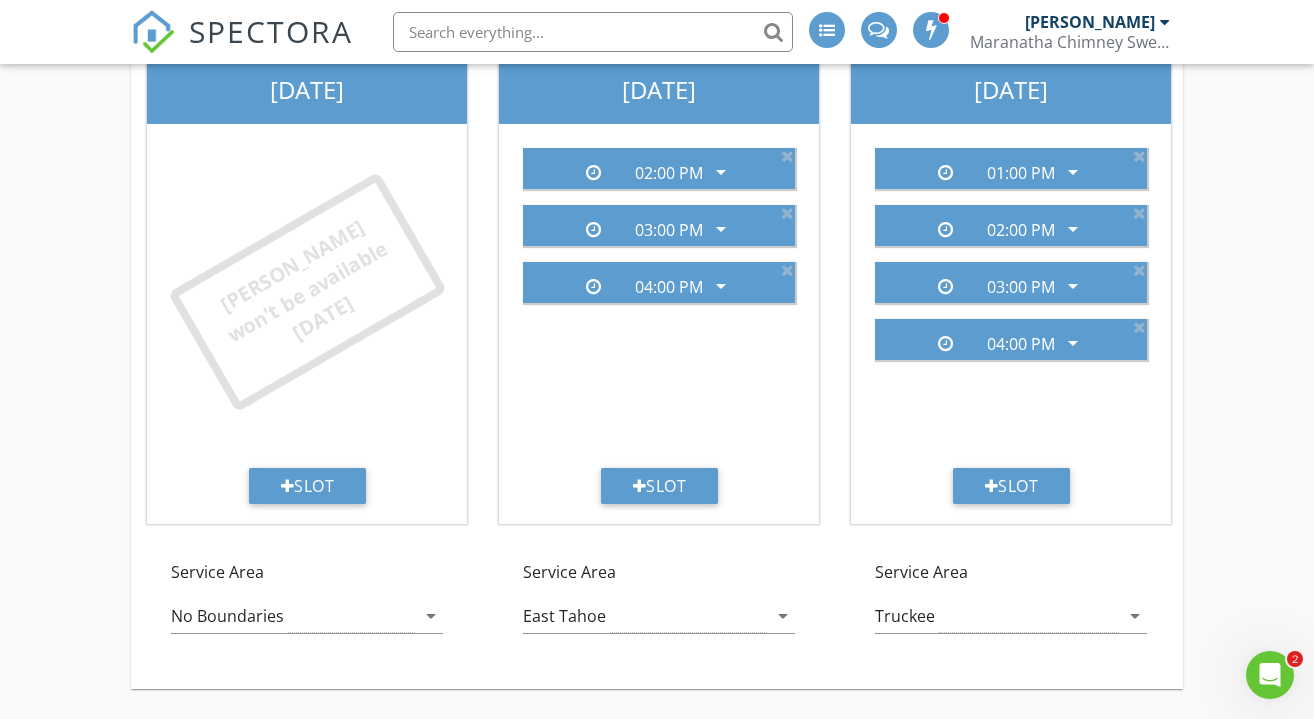 scroll, scrollTop: 437, scrollLeft: 0, axis: vertical 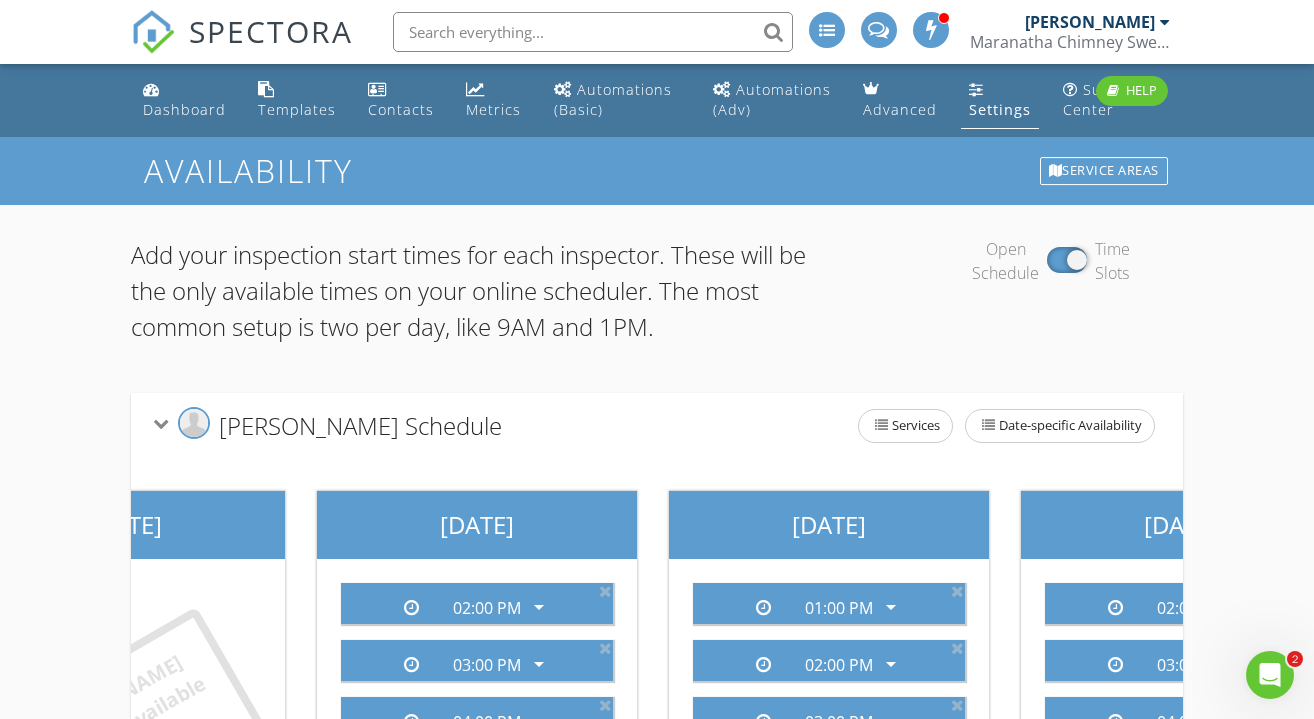 click on "Settings" at bounding box center [1000, 109] 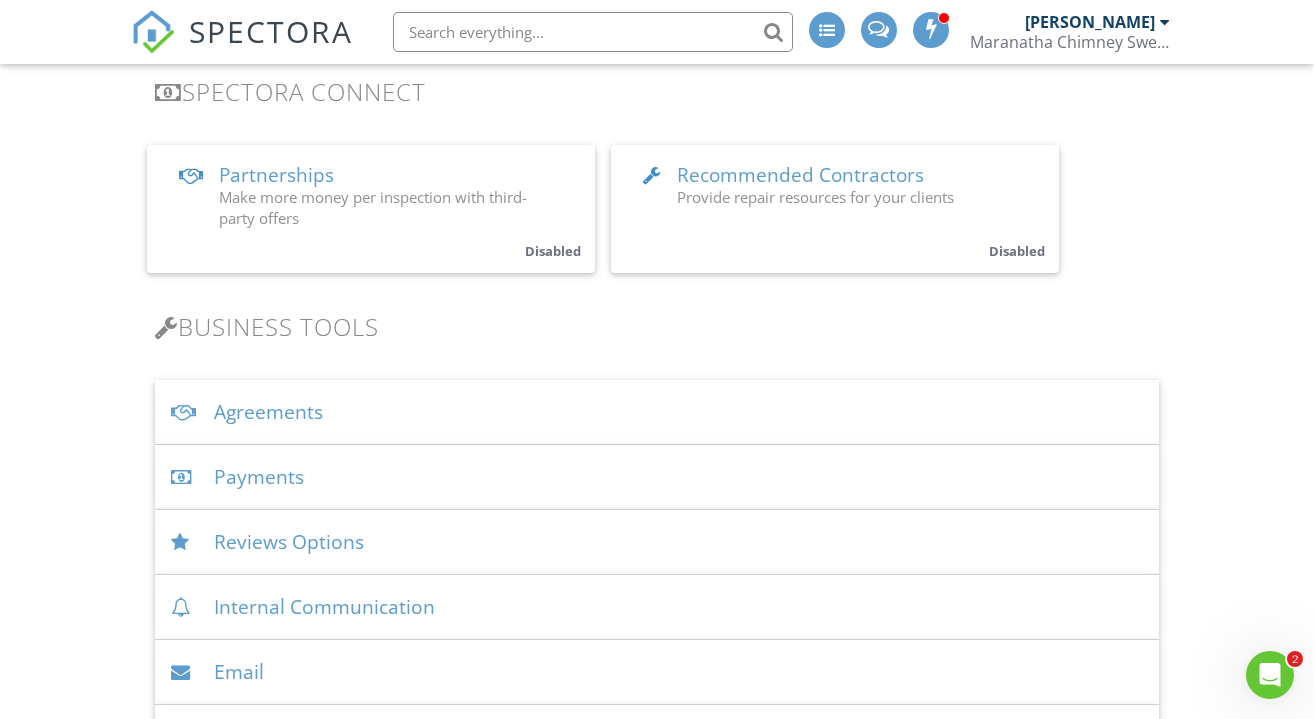 scroll, scrollTop: 502, scrollLeft: 0, axis: vertical 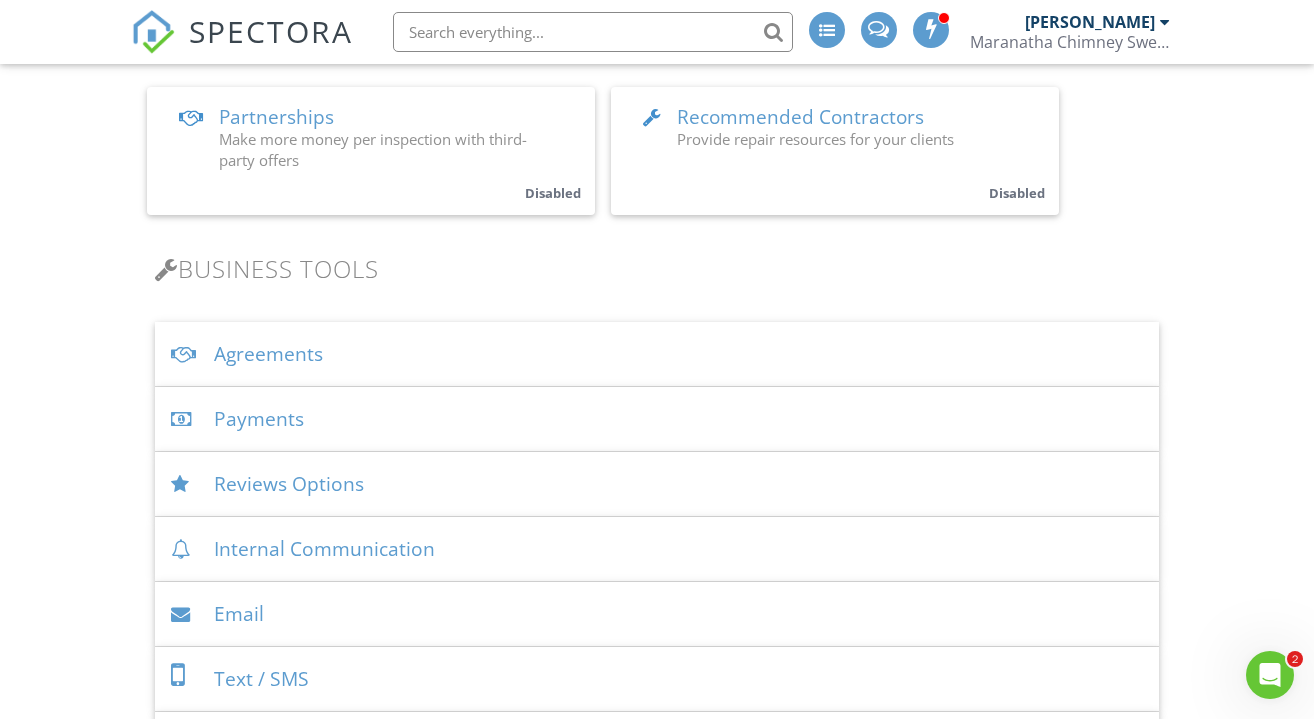 click on "Payments" at bounding box center (656, 419) 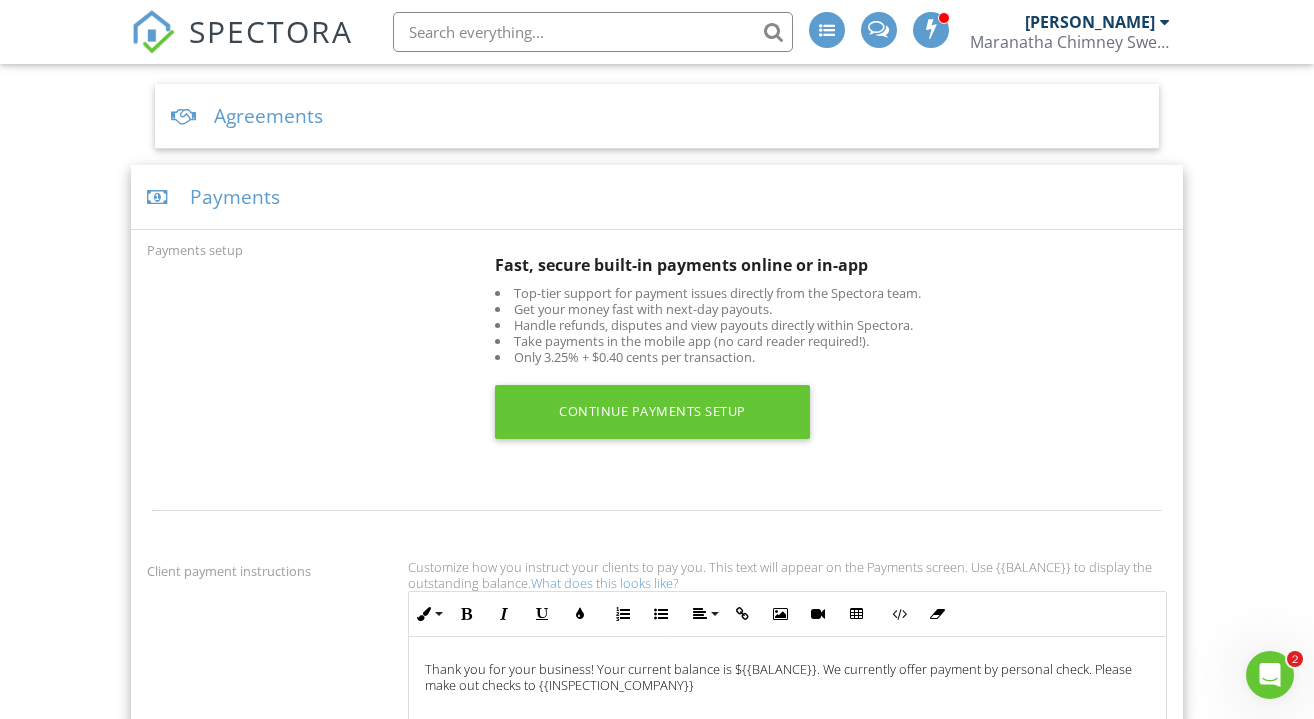 scroll, scrollTop: 767, scrollLeft: 0, axis: vertical 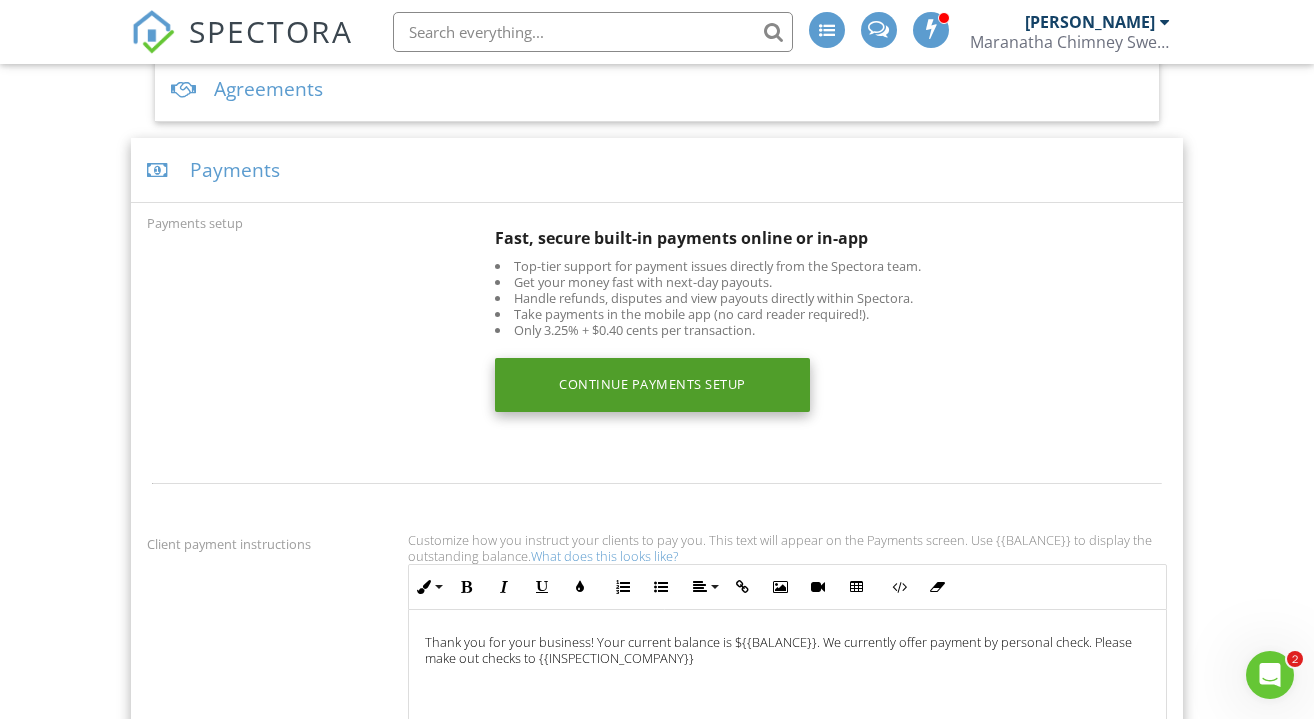 click on "Continue Payments Setup" at bounding box center [652, 385] 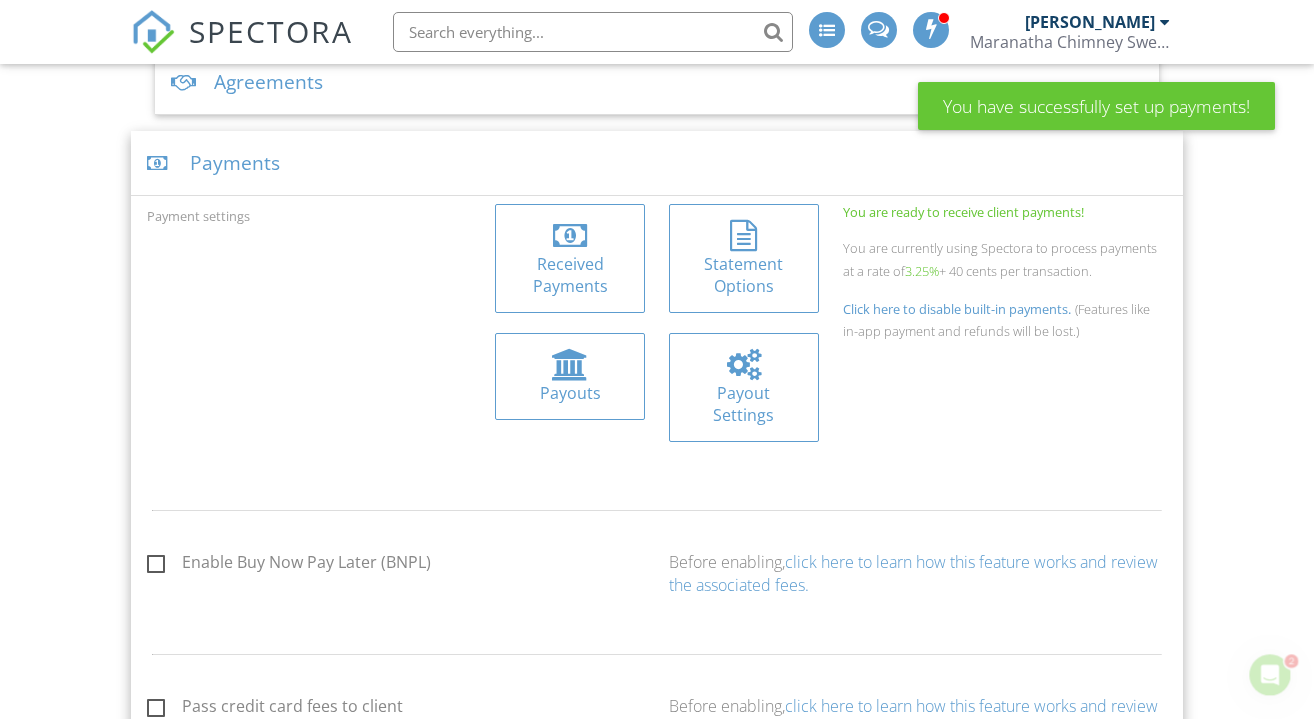 scroll, scrollTop: 770, scrollLeft: 0, axis: vertical 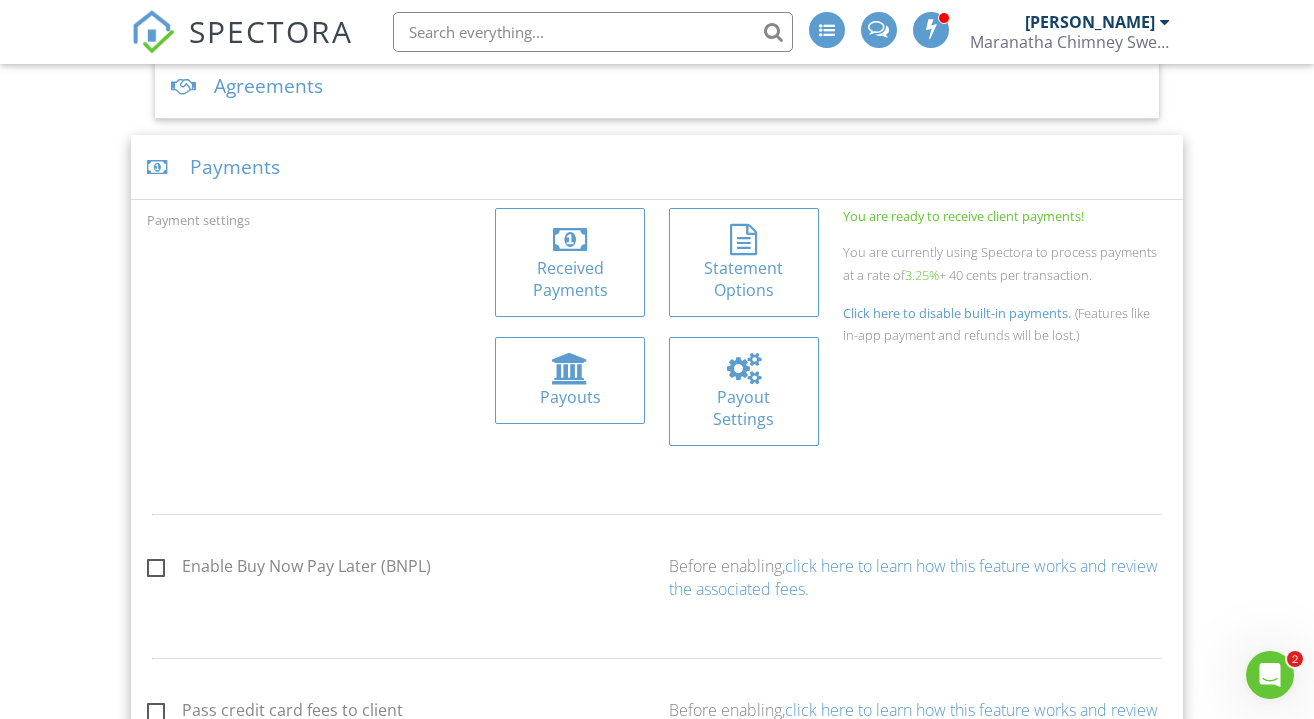 click on "Received Payments" at bounding box center (570, 279) 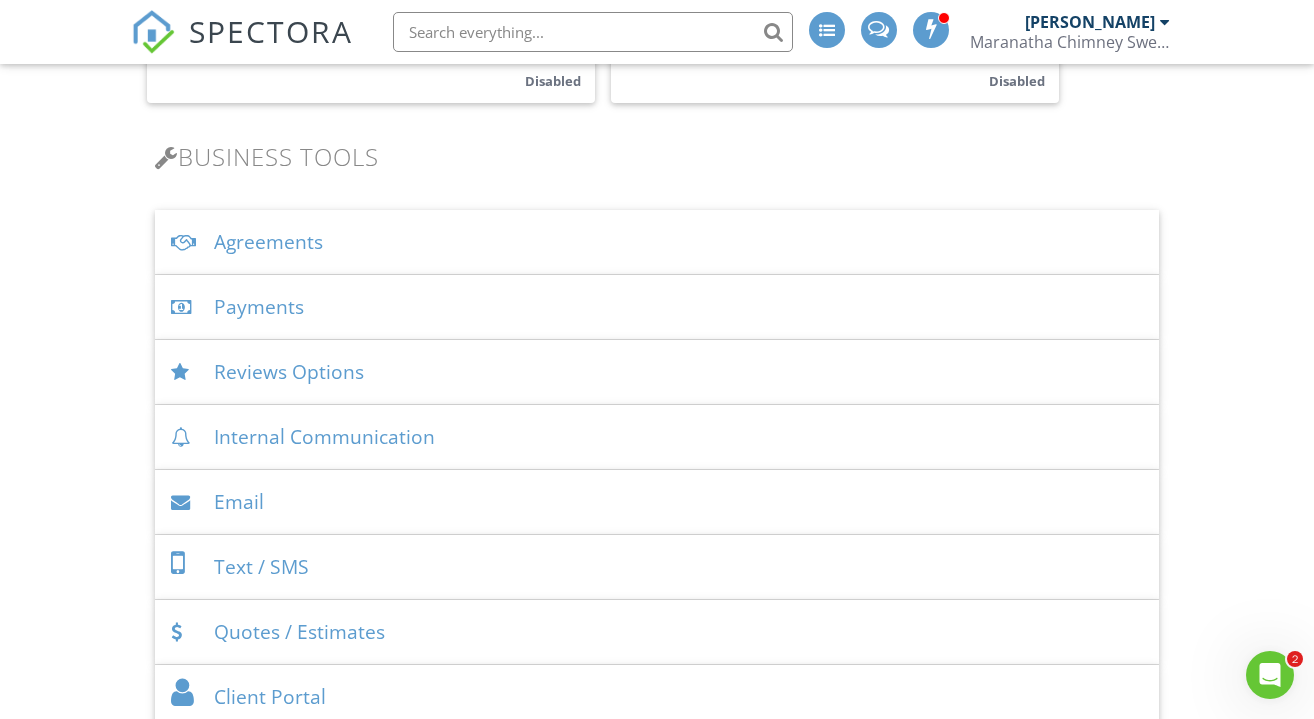 scroll, scrollTop: 0, scrollLeft: 0, axis: both 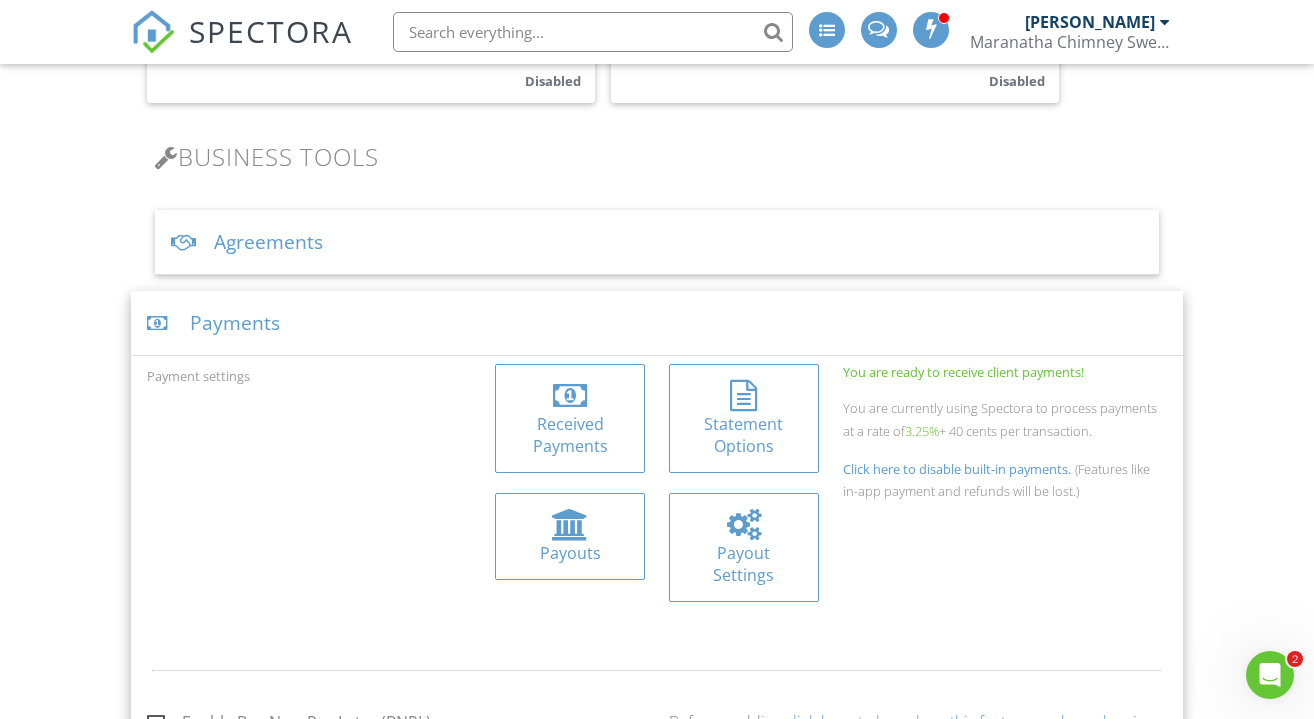 click on "Payout Settings" at bounding box center [744, 564] 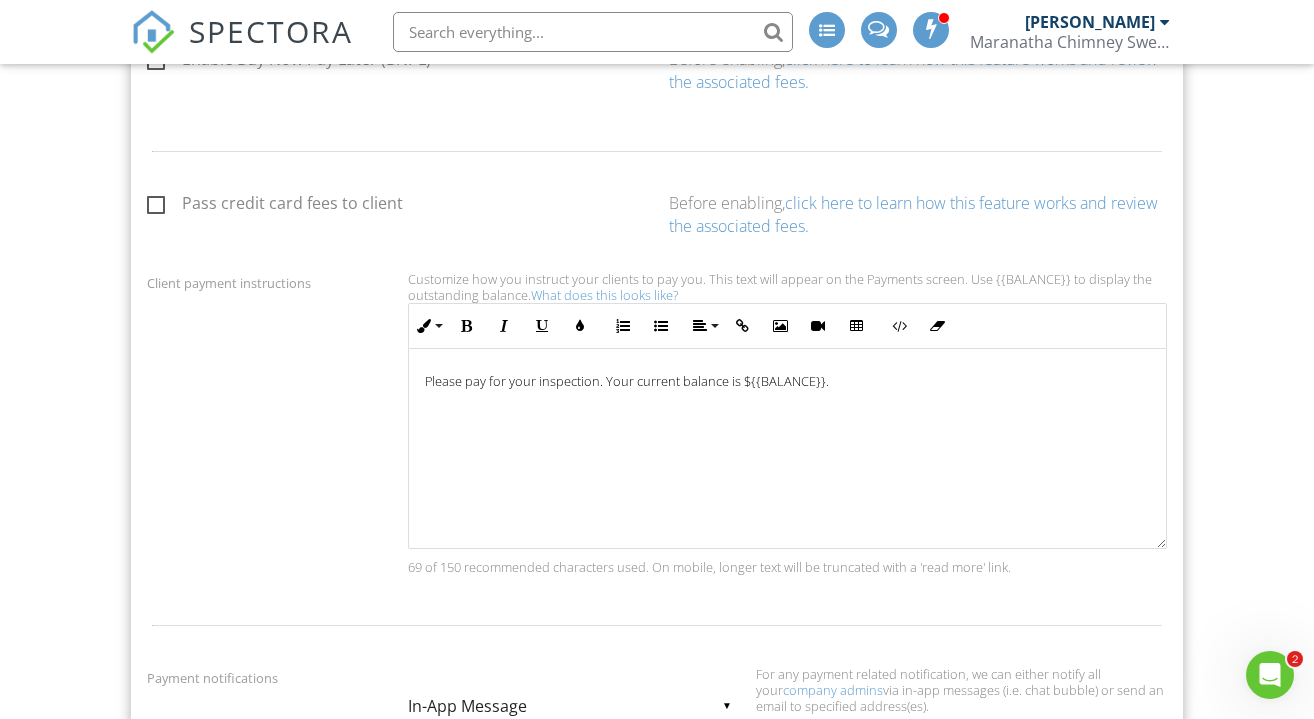 scroll, scrollTop: 1279, scrollLeft: 0, axis: vertical 